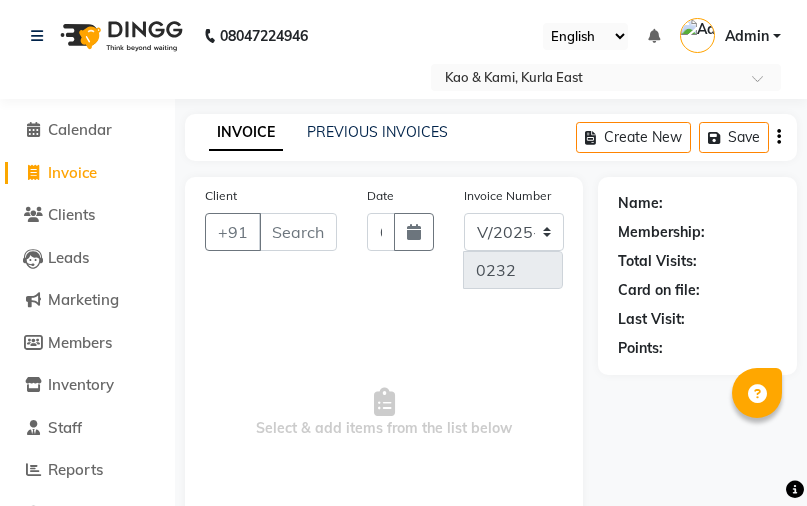select on "7904" 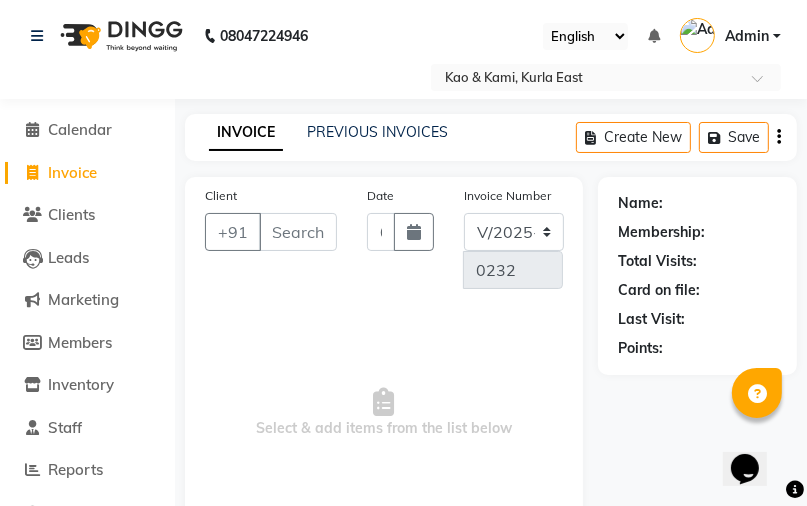 scroll, scrollTop: 0, scrollLeft: 0, axis: both 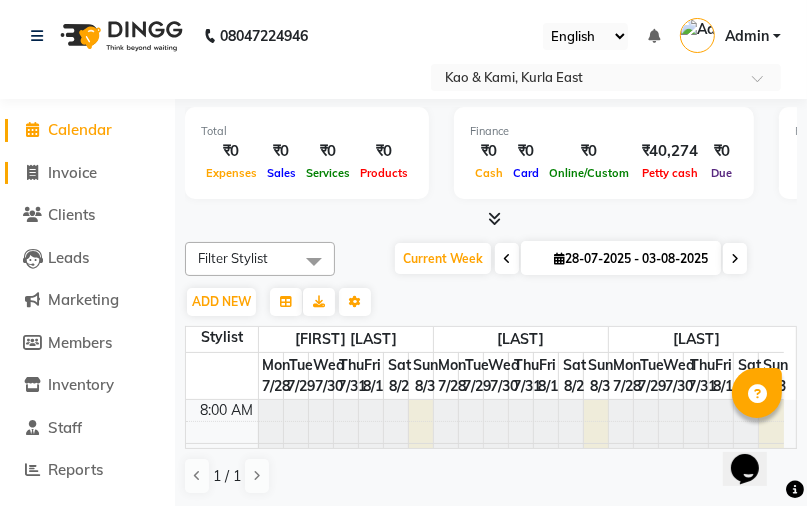 click on "Invoice" 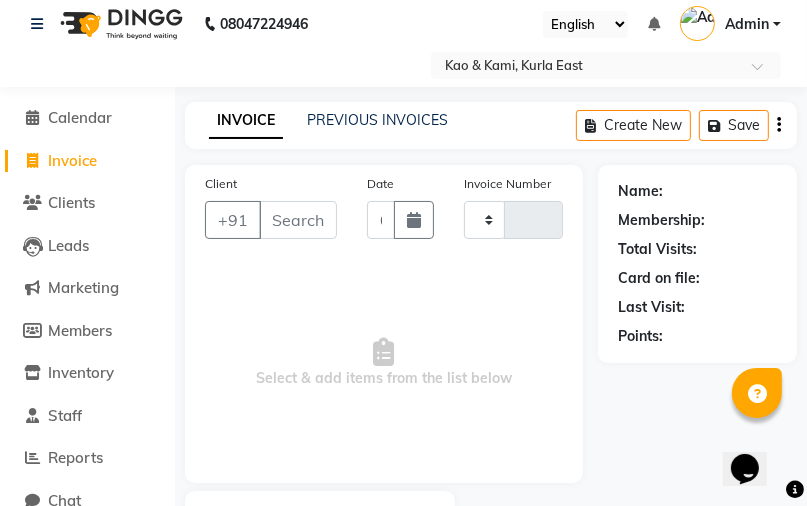 type on "0232" 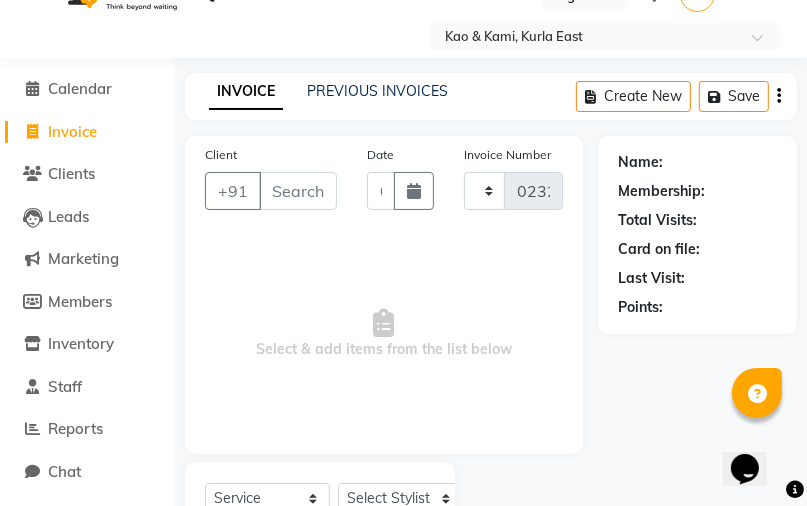 scroll, scrollTop: 160, scrollLeft: 0, axis: vertical 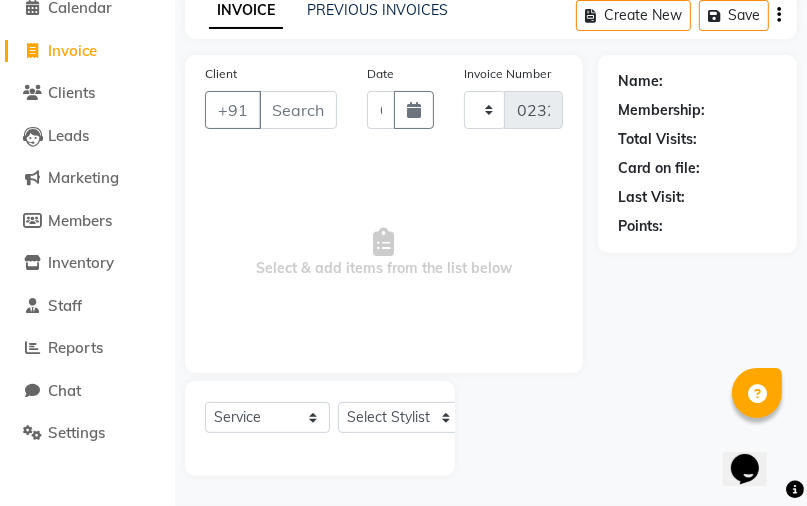 select on "7904" 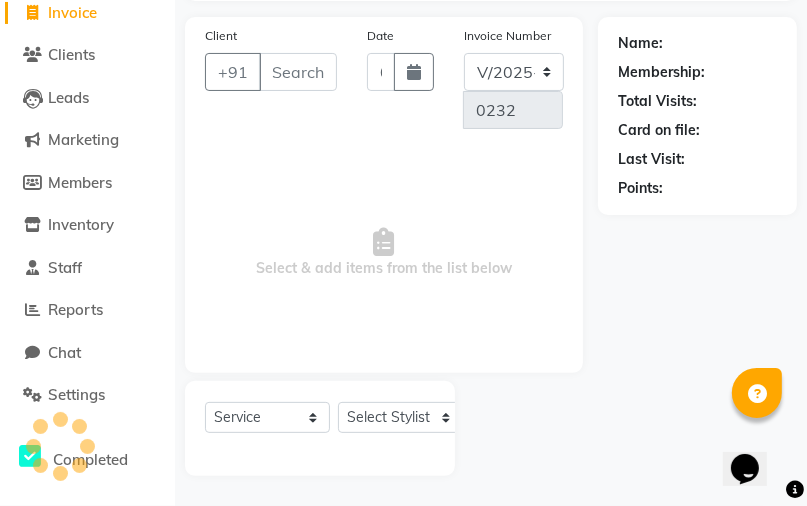 select on "membership" 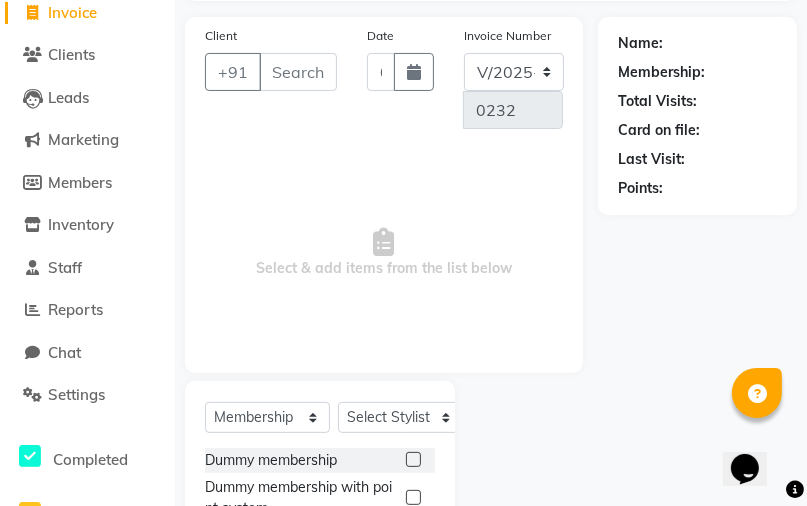 drag, startPoint x: 112, startPoint y: 158, endPoint x: 422, endPoint y: 270, distance: 329.6119 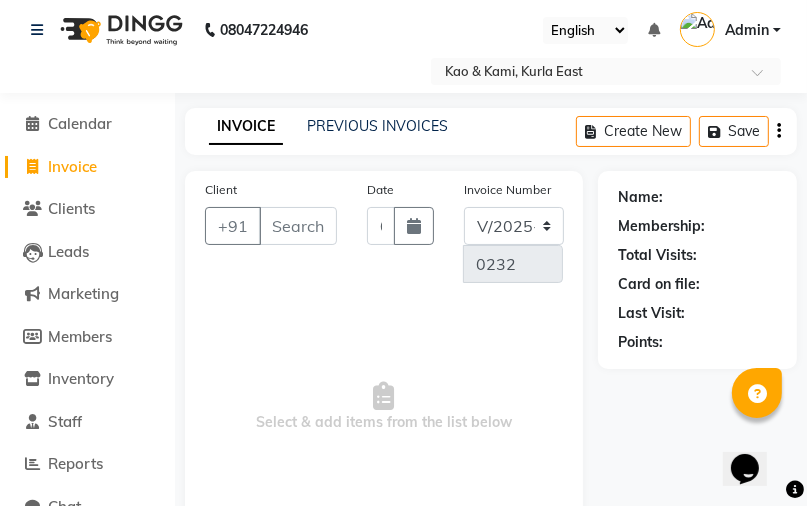 scroll, scrollTop: 0, scrollLeft: 0, axis: both 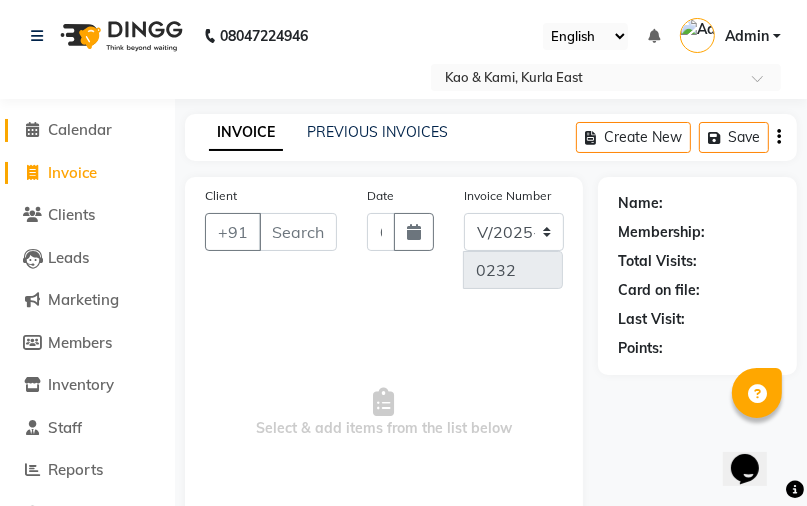 click on "Calendar" 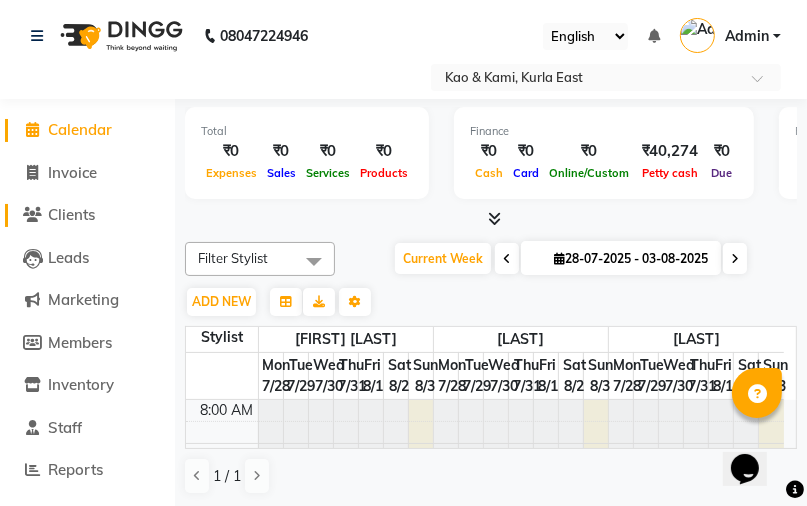 click on "Clients" 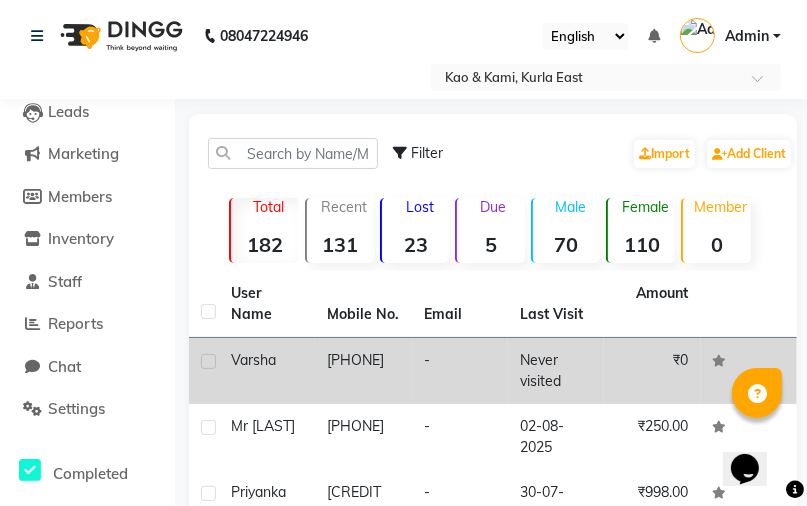 scroll, scrollTop: 160, scrollLeft: 0, axis: vertical 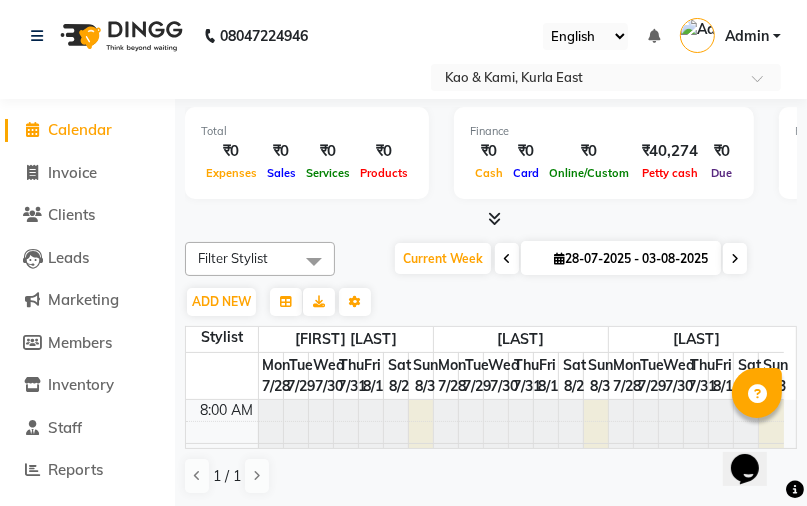 select on "7904" 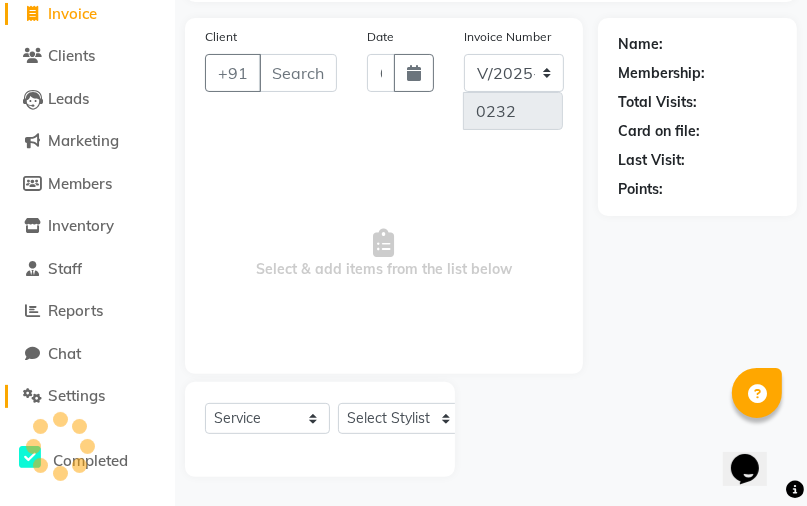 select on "membership" 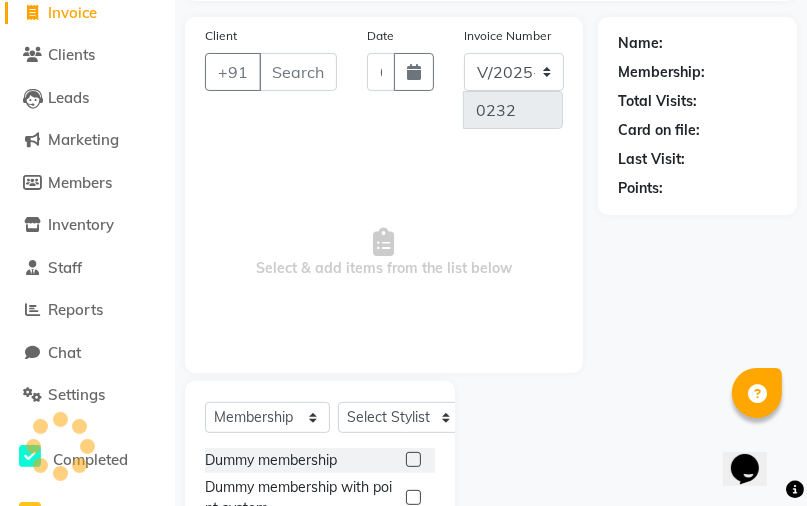 scroll, scrollTop: 264, scrollLeft: 0, axis: vertical 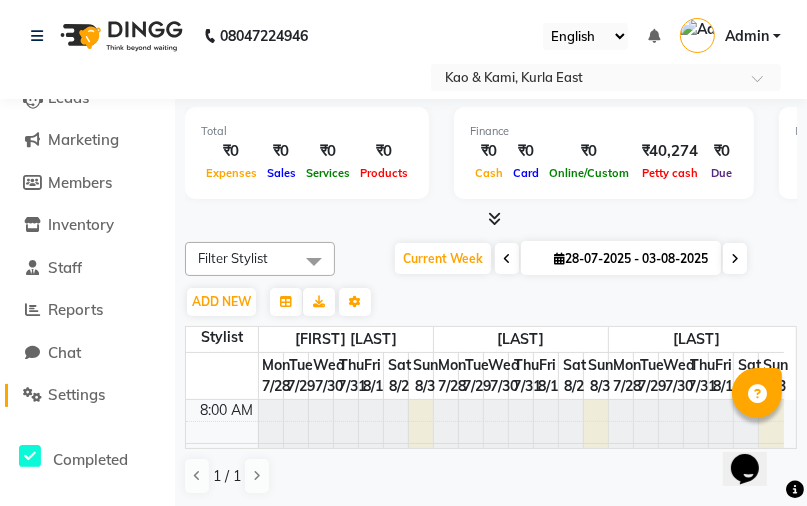 click on "Settings" 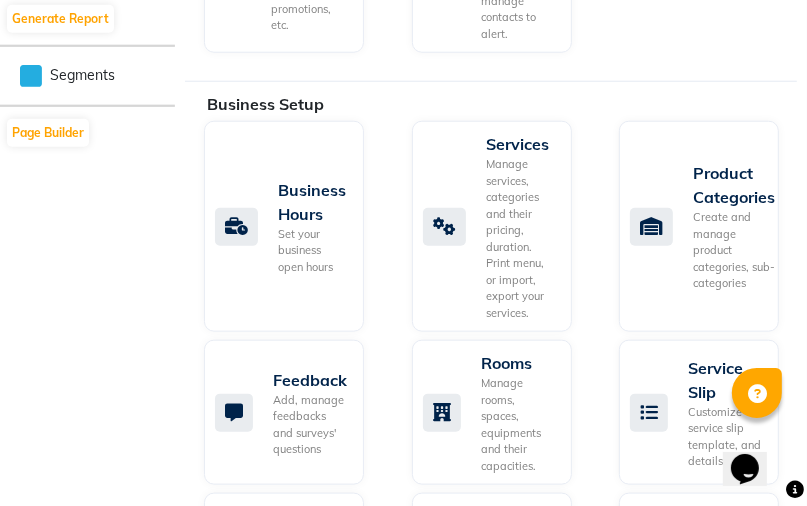 scroll, scrollTop: 960, scrollLeft: 0, axis: vertical 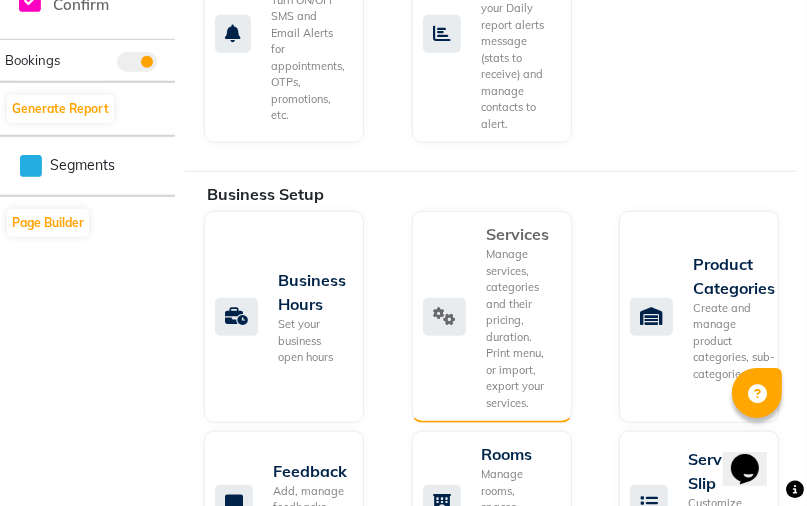 click on "Manage services, categories and their pricing, duration. Print menu, or import, export your services." 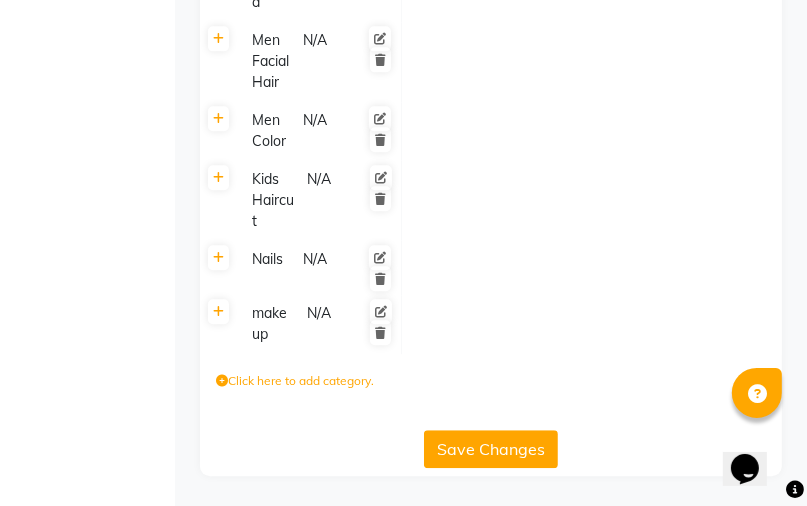 scroll, scrollTop: 2615, scrollLeft: 0, axis: vertical 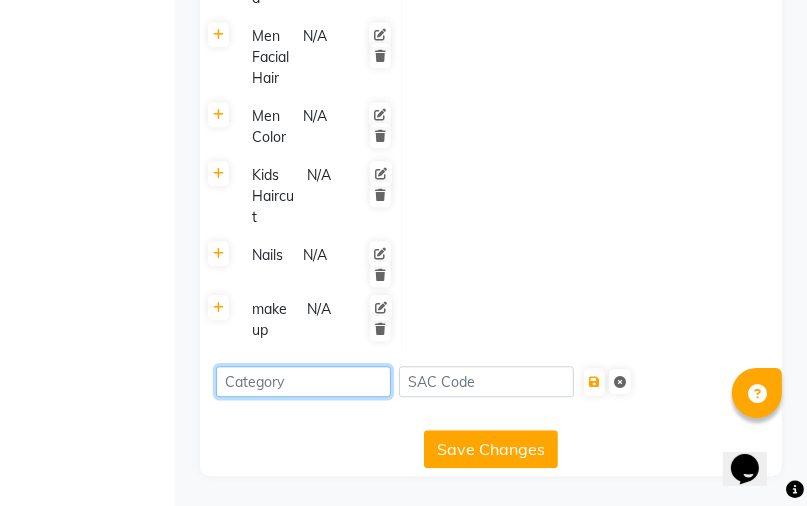 click 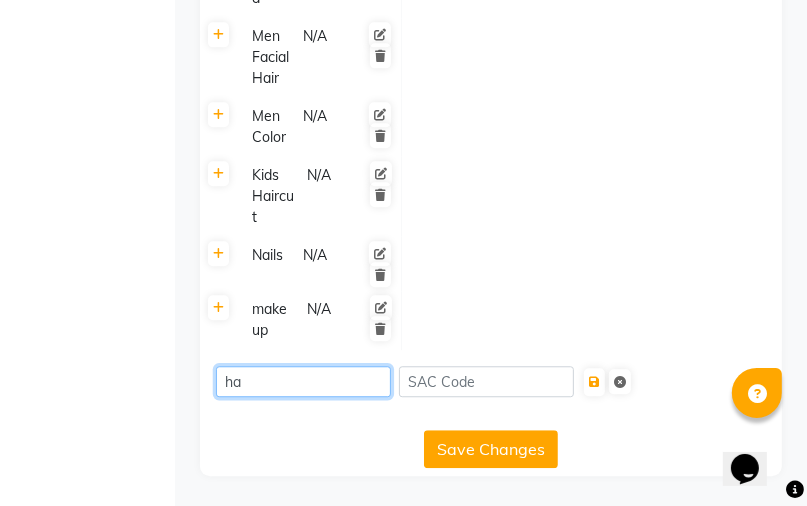 type on "h" 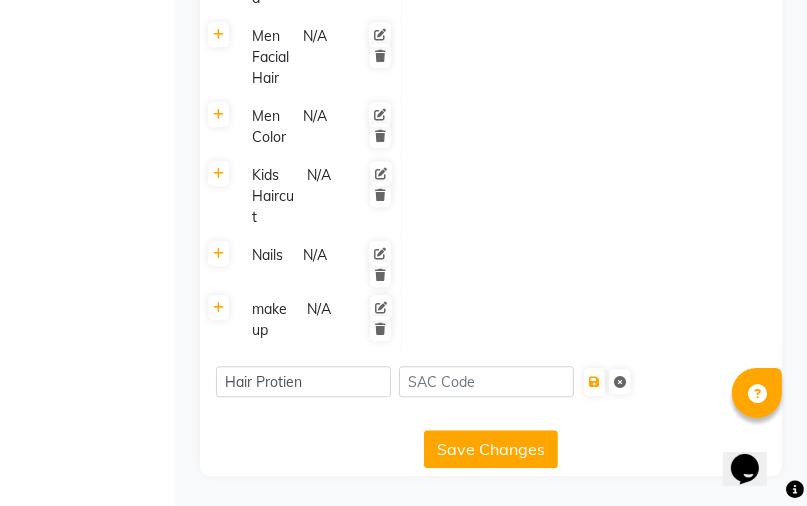 click on "Hair Protien" 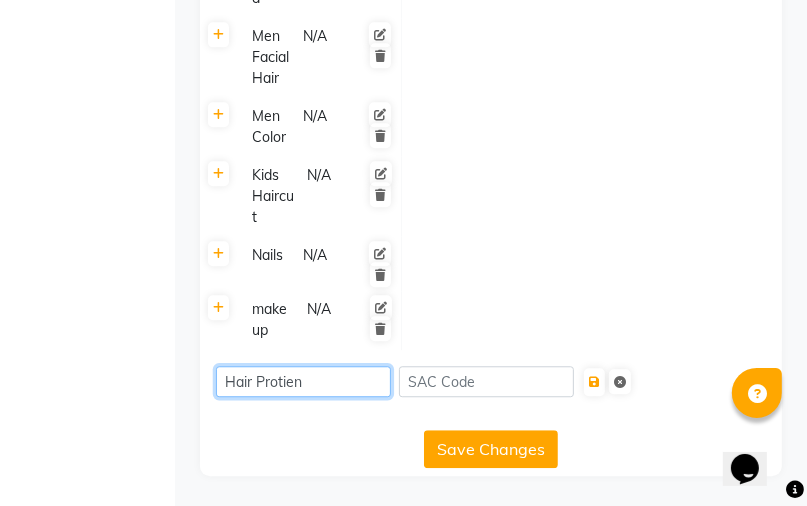 click on "Hair Protien" 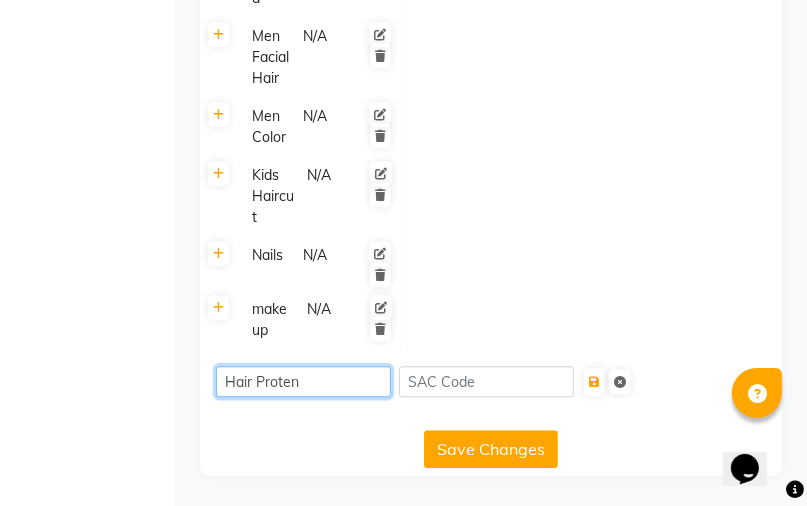 click on "Hair Proten" 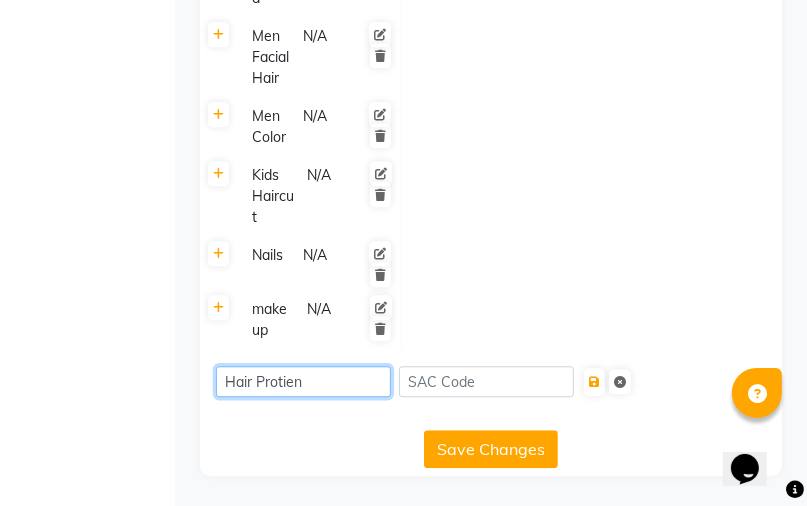 click on "Hair Protien" 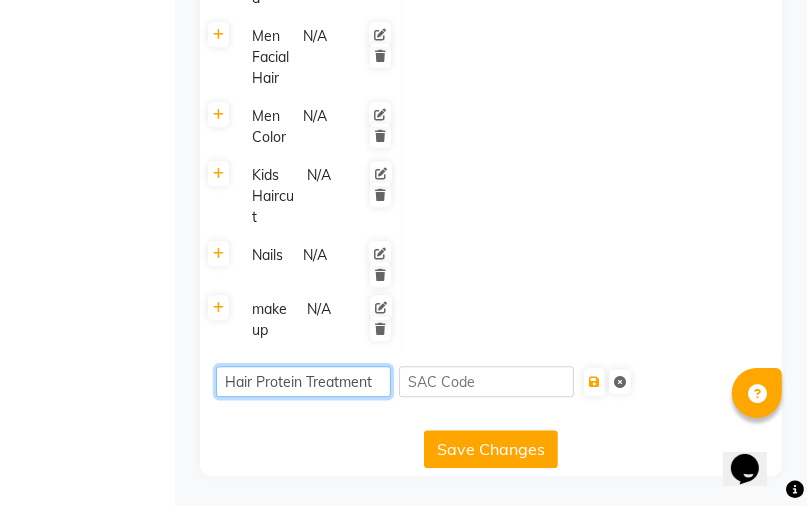 type on "Hair Protein Treatment" 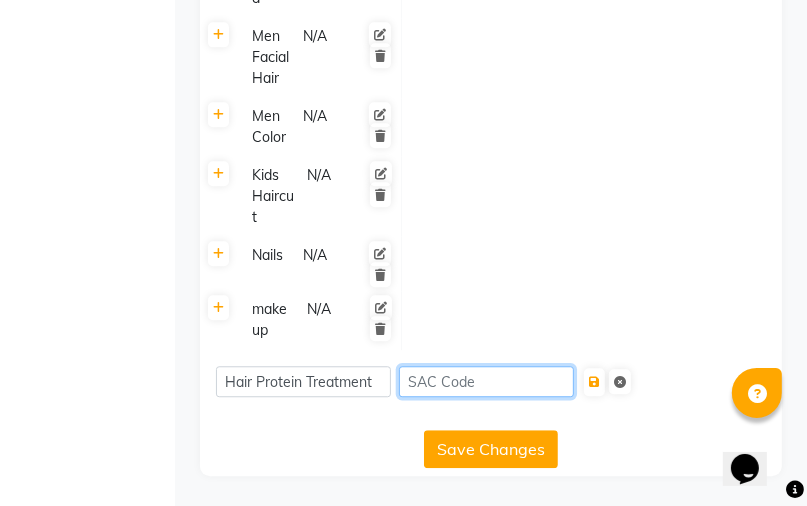 click 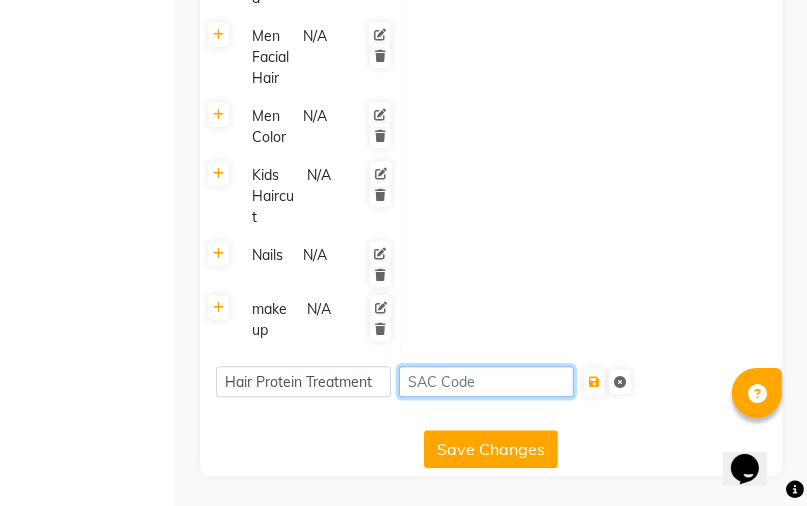scroll, scrollTop: 2618, scrollLeft: 0, axis: vertical 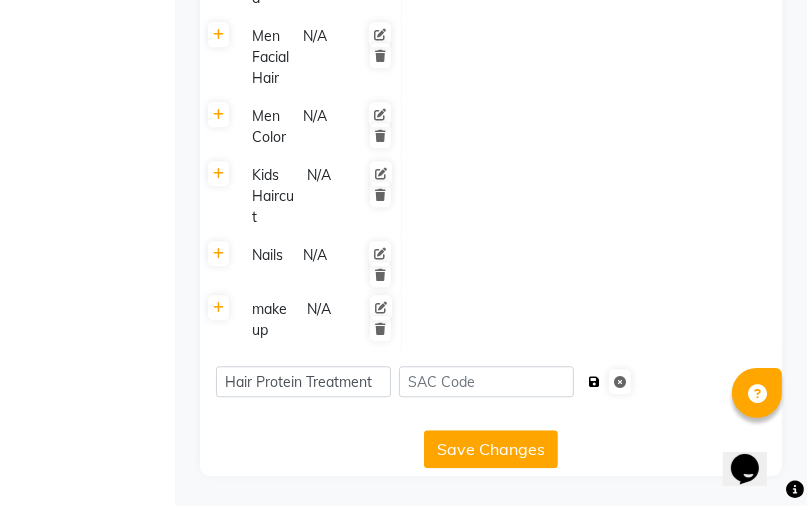 click at bounding box center [594, 382] 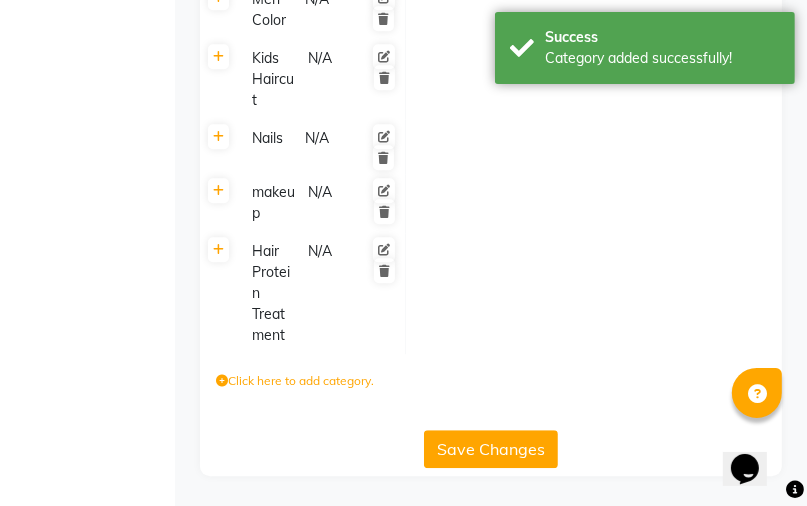 scroll, scrollTop: 2737, scrollLeft: 0, axis: vertical 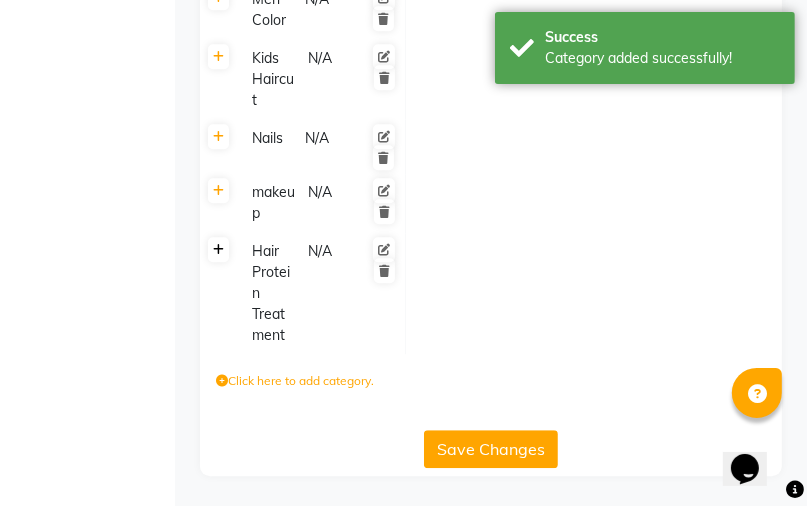 click 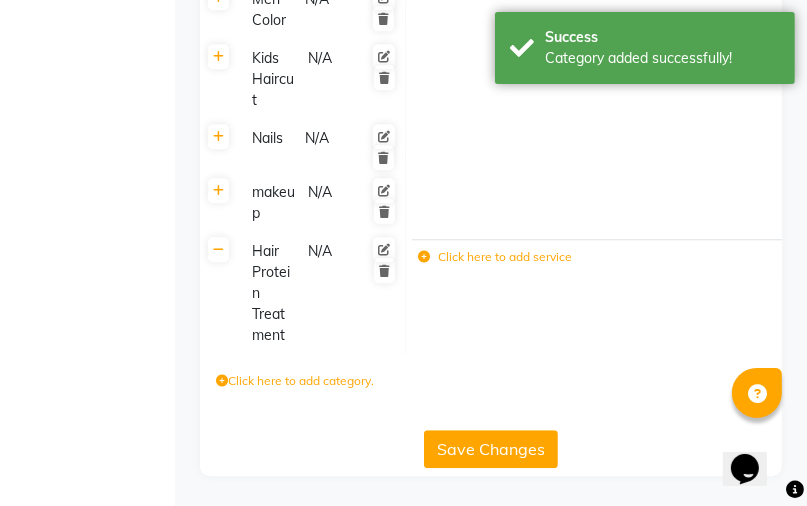 click on "Click here to add service" 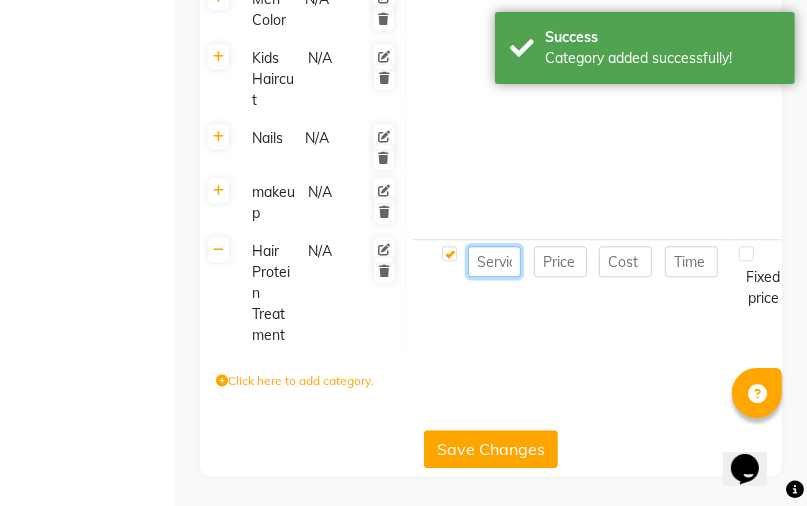 click 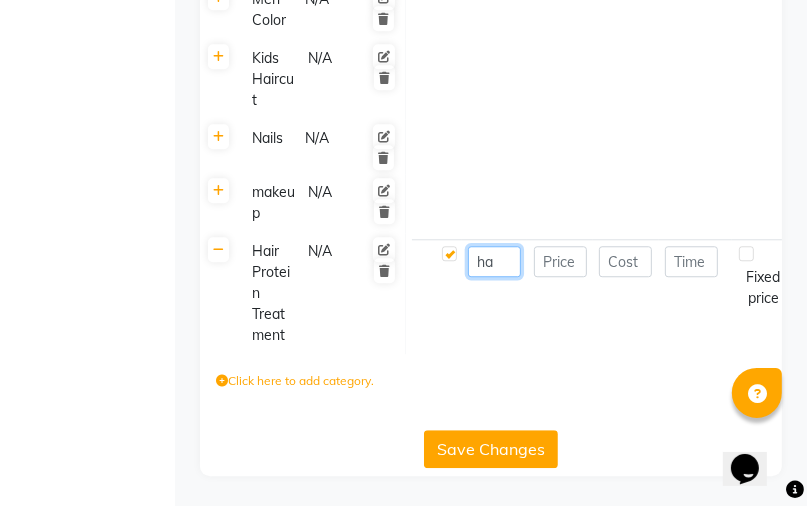 type on "h" 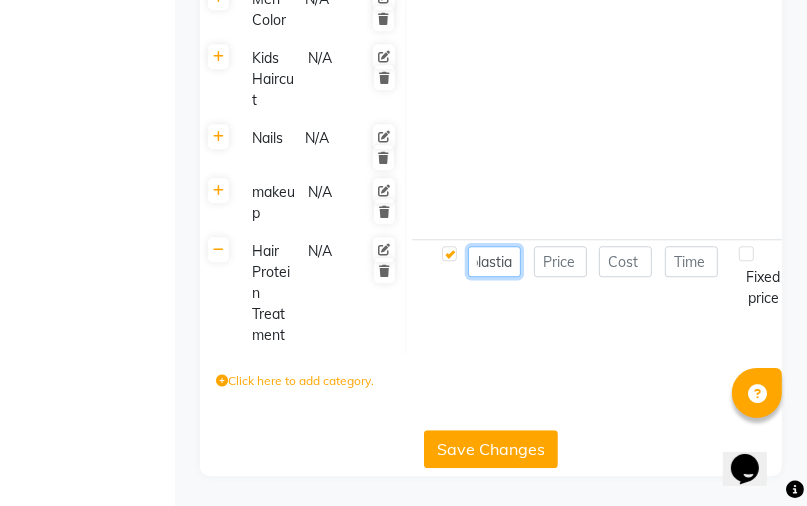 scroll, scrollTop: 0, scrollLeft: 75, axis: horizontal 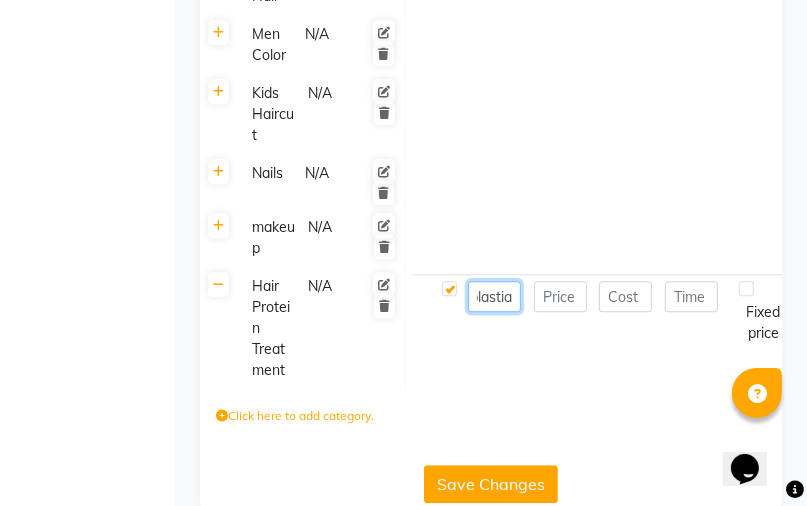 click on "Hair nenoplastia" 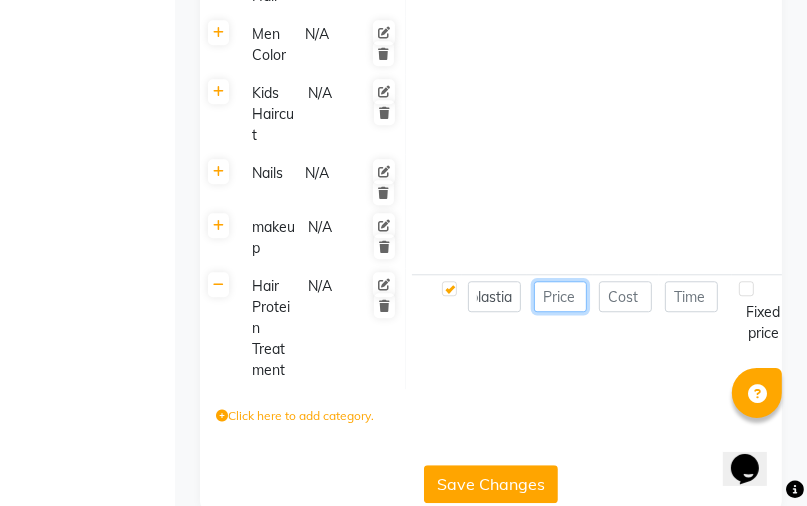 scroll, scrollTop: 0, scrollLeft: 0, axis: both 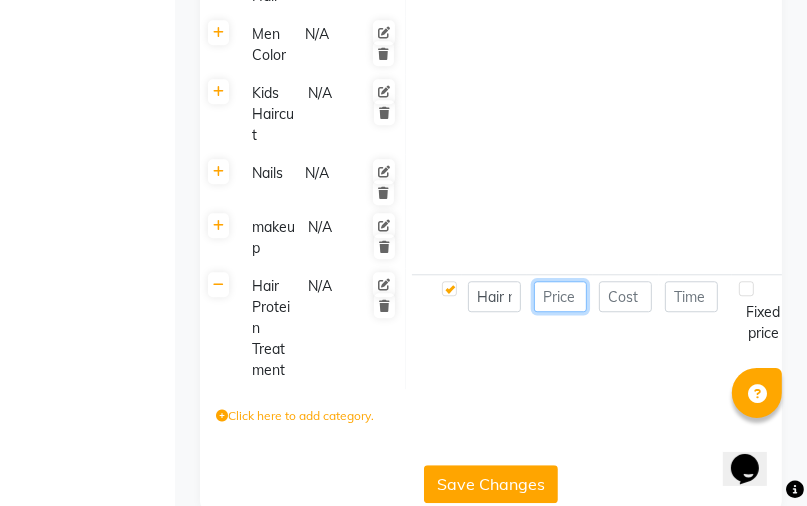 click 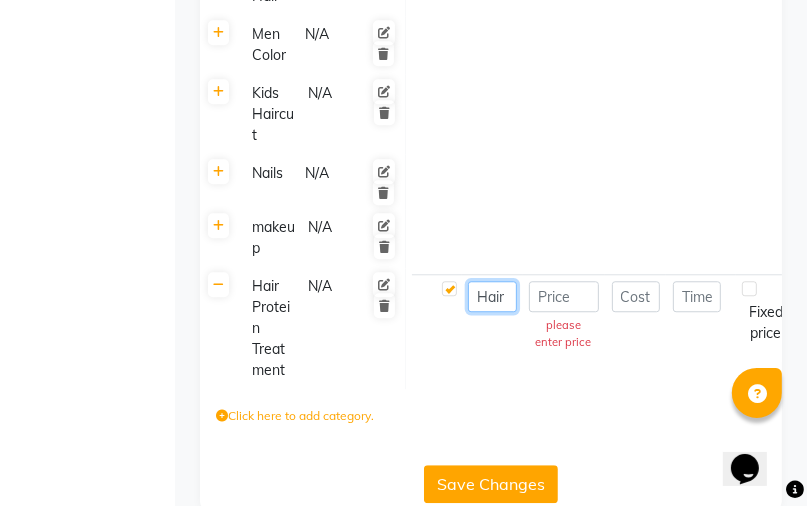 click on "Hair nenoplastia" 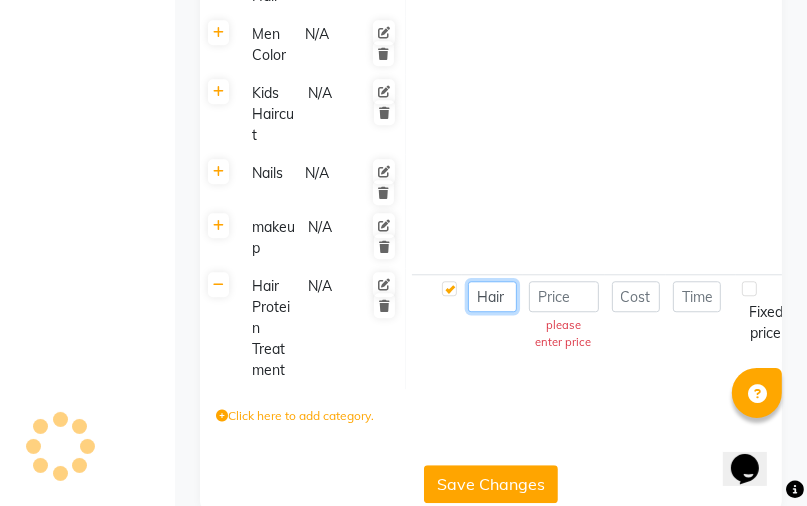 click on "Hair nenoplastia" 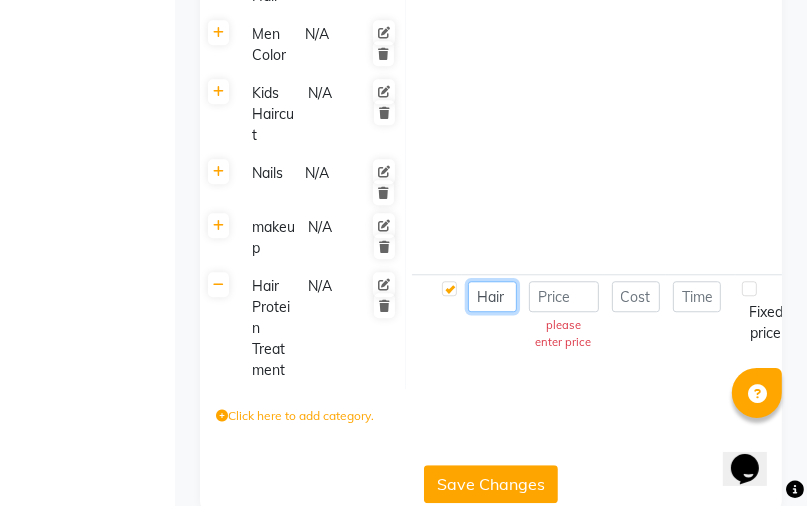 click on "Hair nenoplastia" 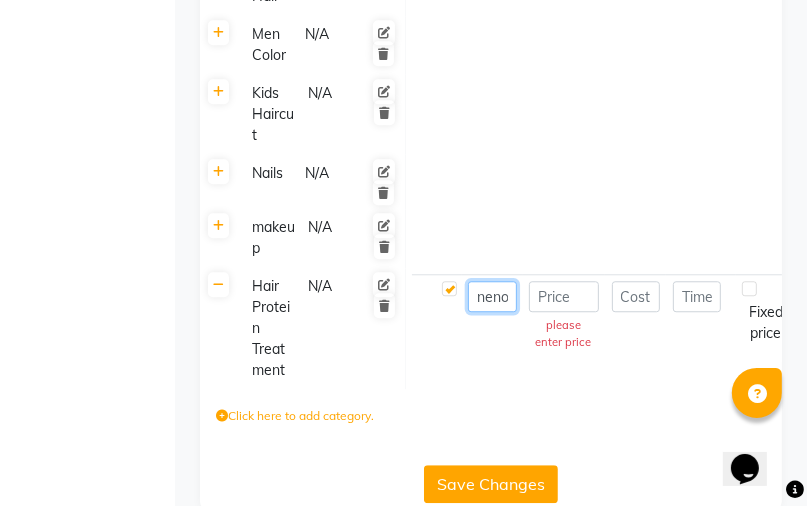 click on "nenoplastia" 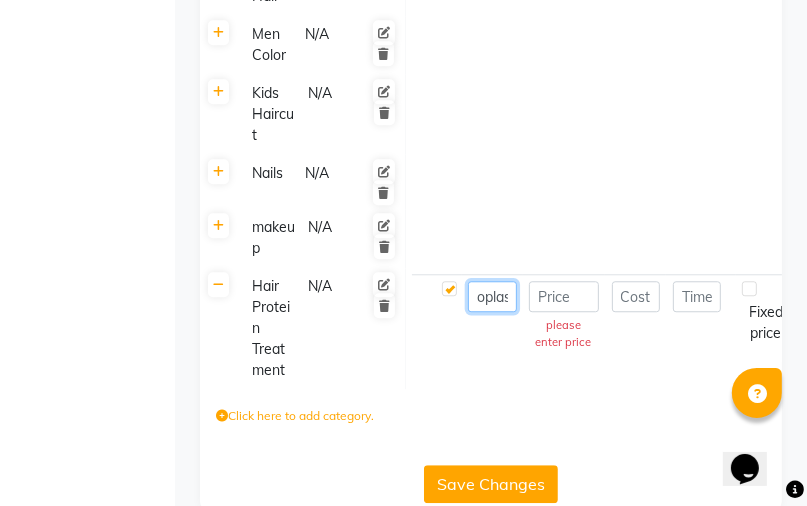 click on "oplastia" 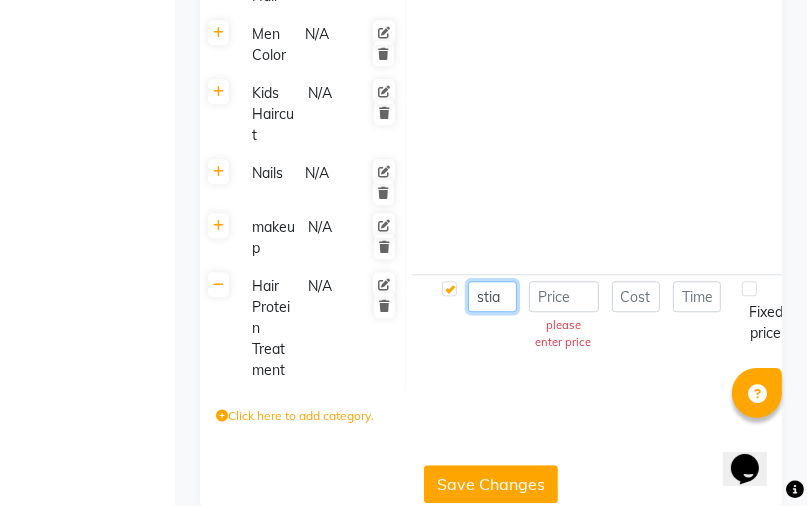 click on "stia" 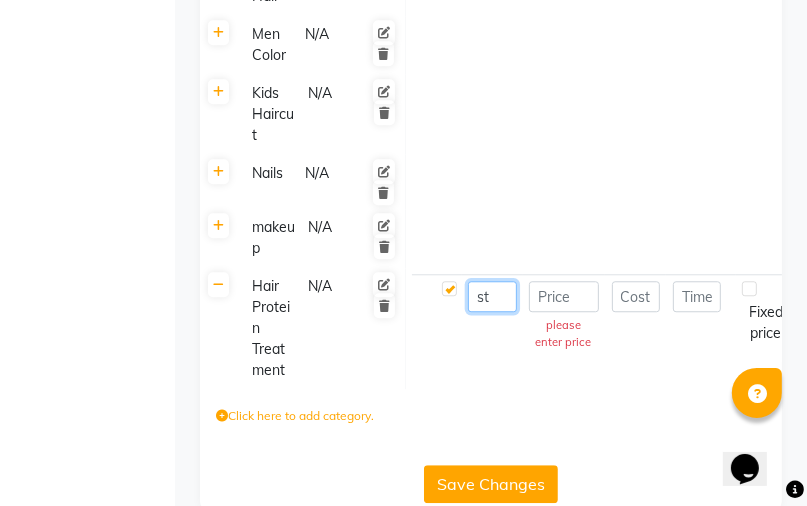 type on "s" 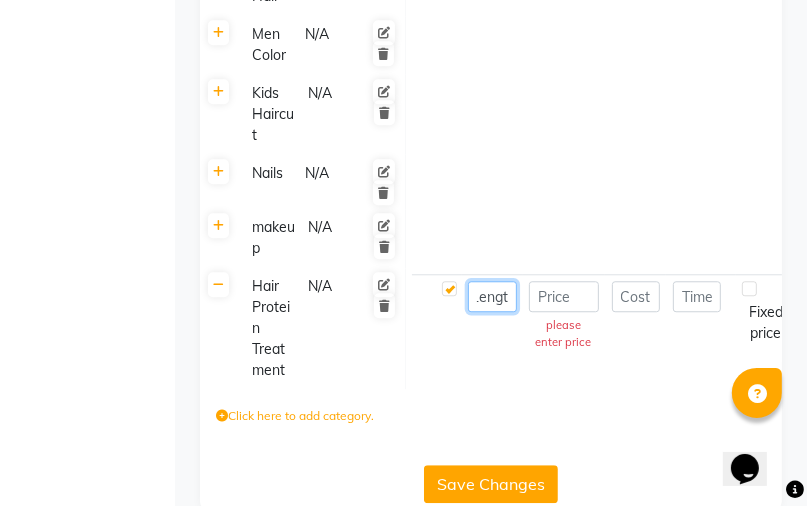scroll, scrollTop: 0, scrollLeft: 253, axis: horizontal 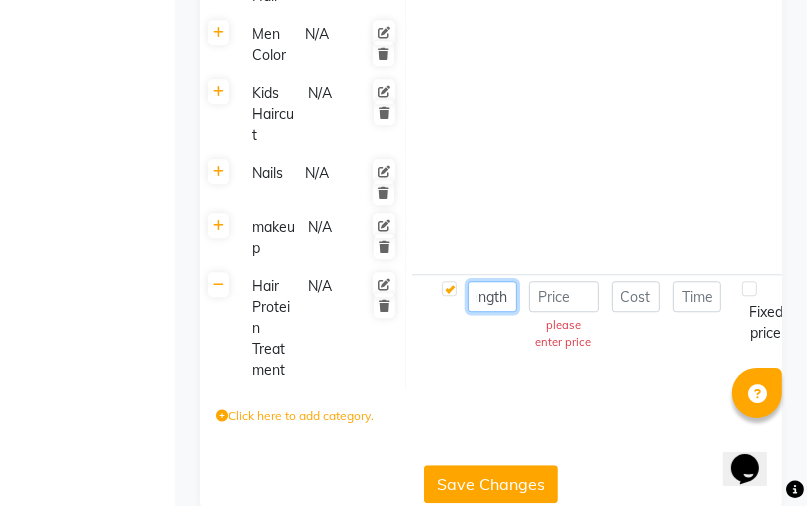 type on "Hair Nenoplastia treatment shoulder Length" 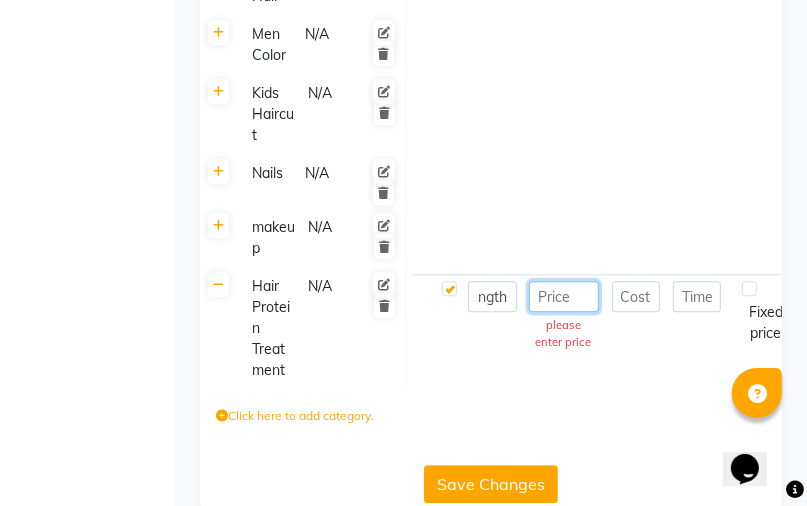click 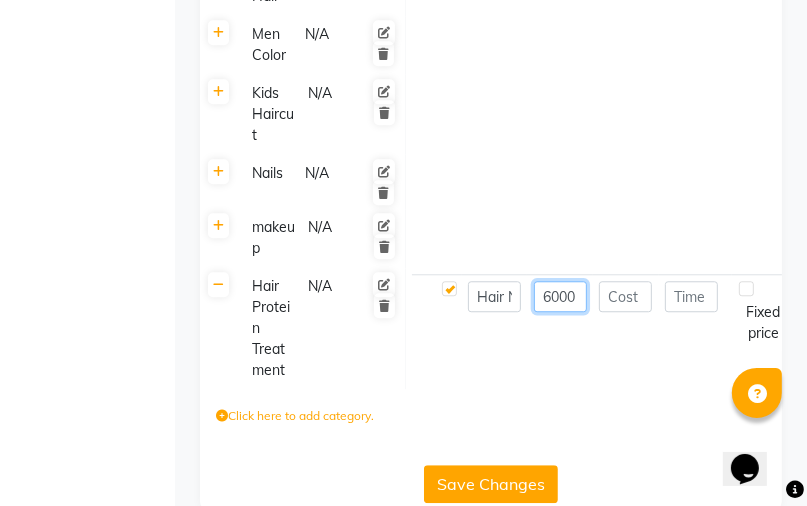 type on "6000" 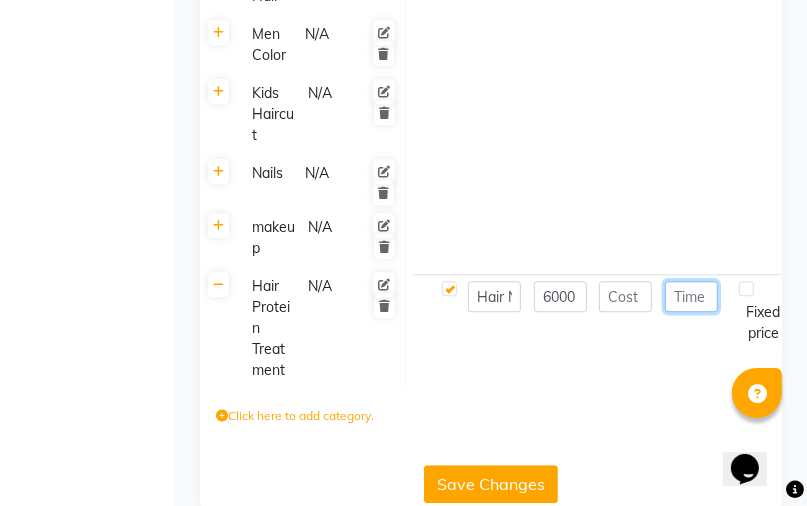 click 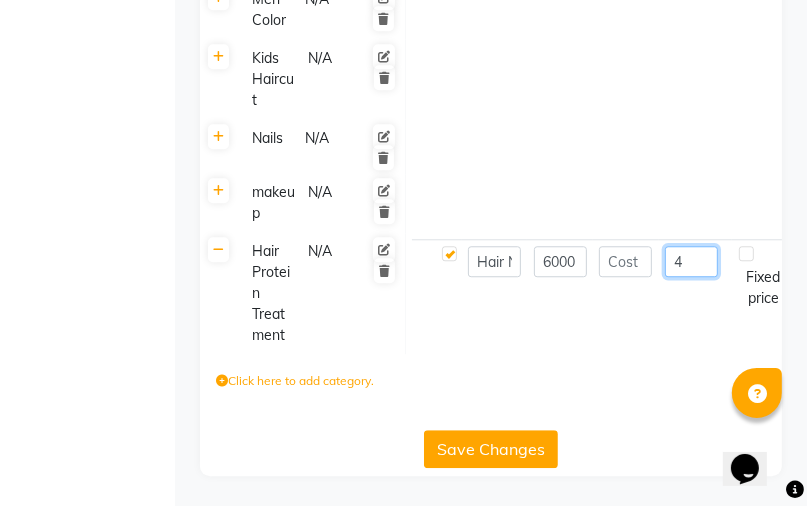 scroll, scrollTop: 2737, scrollLeft: 0, axis: vertical 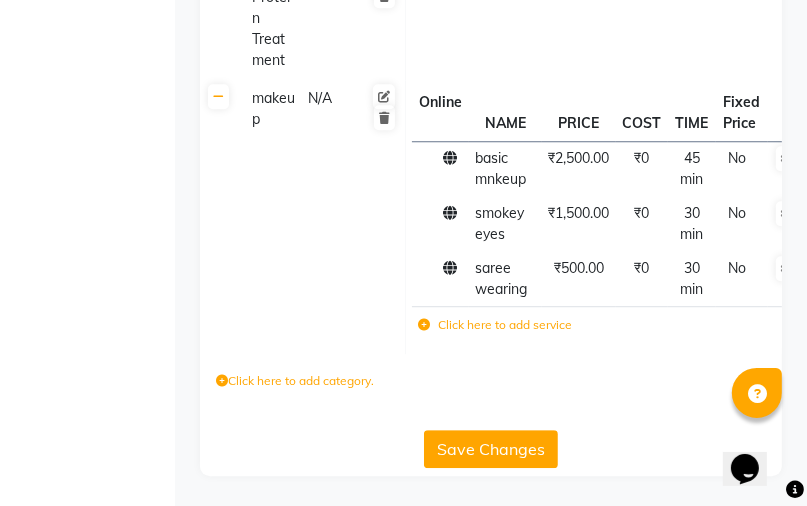 click on "Calendar  Invoice  Clients  Leads   Marketing  Members  Inventory  Staff  Reports  Chat  Settings Completed InProgress Upcoming Dropped Tentative Check-In Confirm Bookings Generate Report Segments Page Builder" 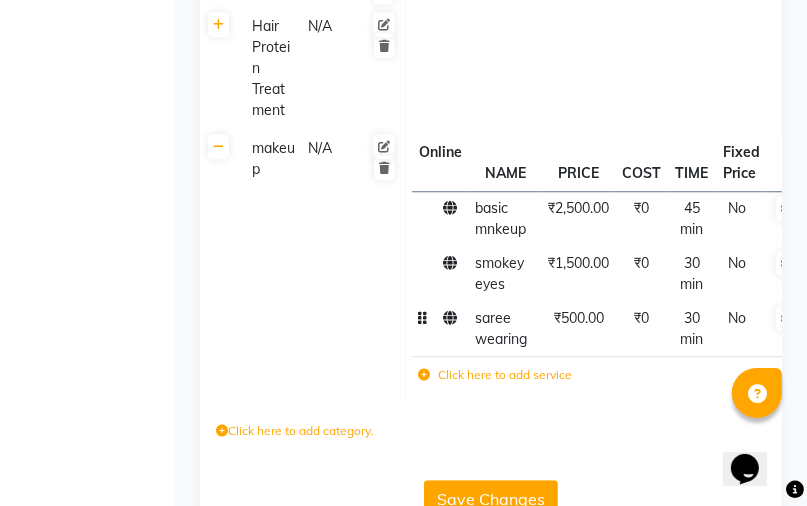 scroll, scrollTop: 2895, scrollLeft: 0, axis: vertical 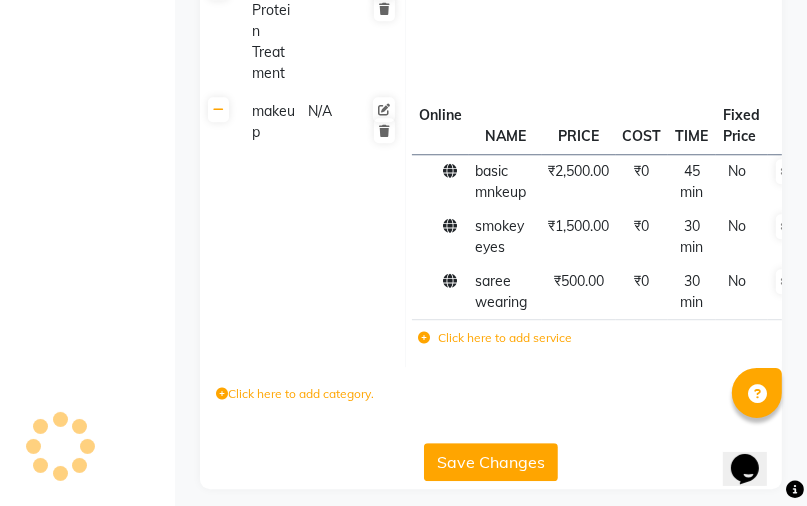 click 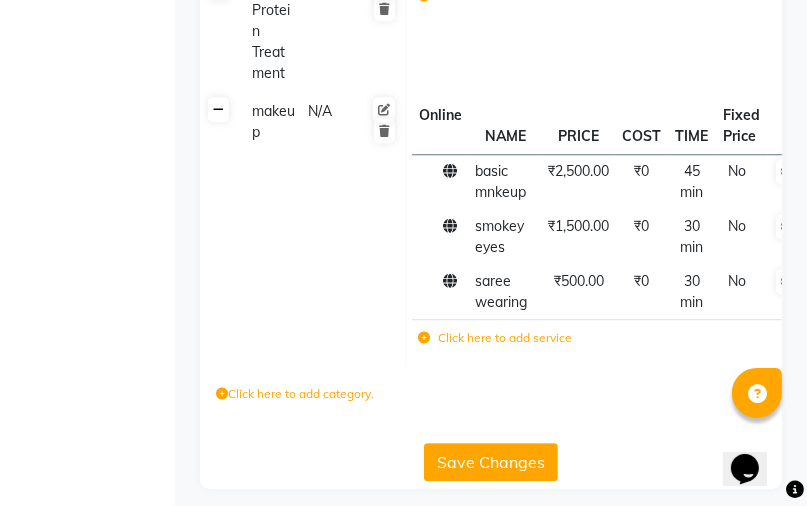 click 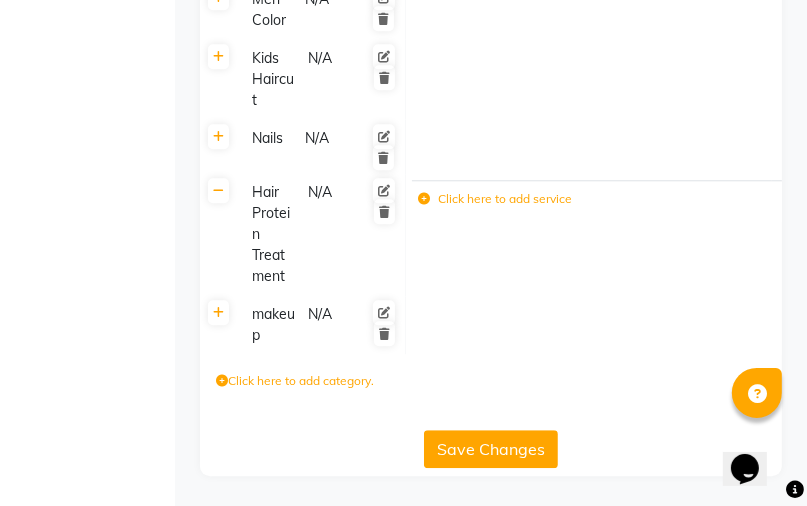 scroll, scrollTop: 2737, scrollLeft: 0, axis: vertical 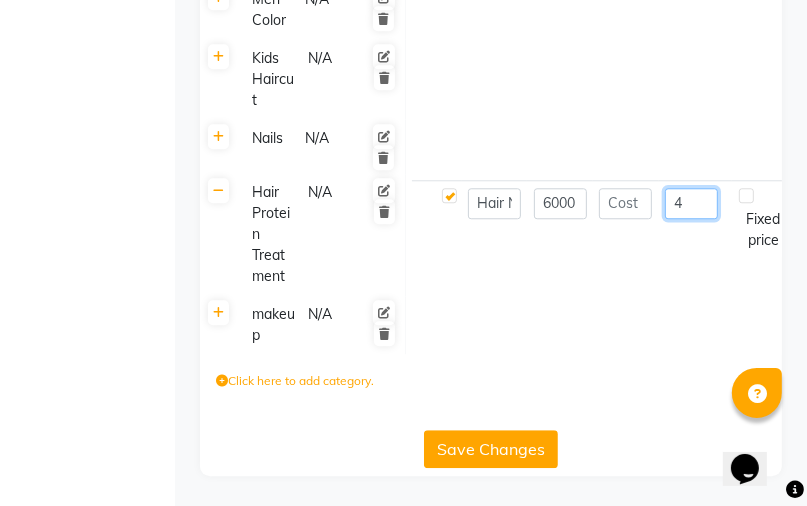 click on "4" 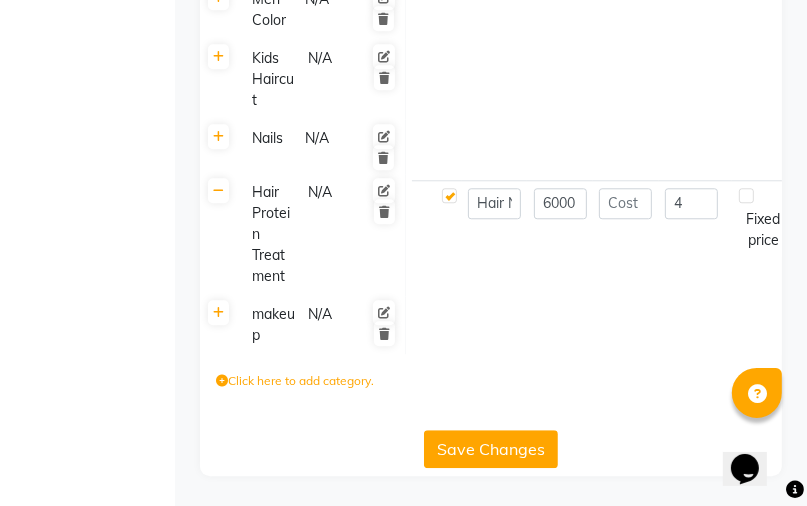 click on "Save Changes" 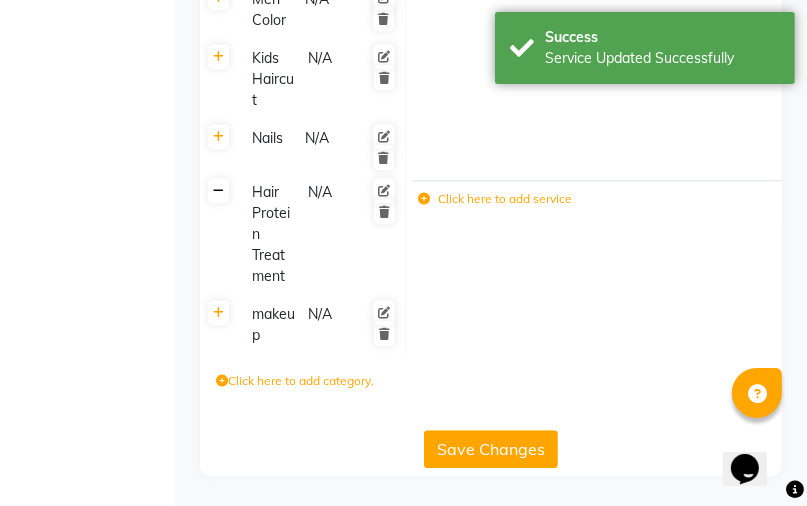 click 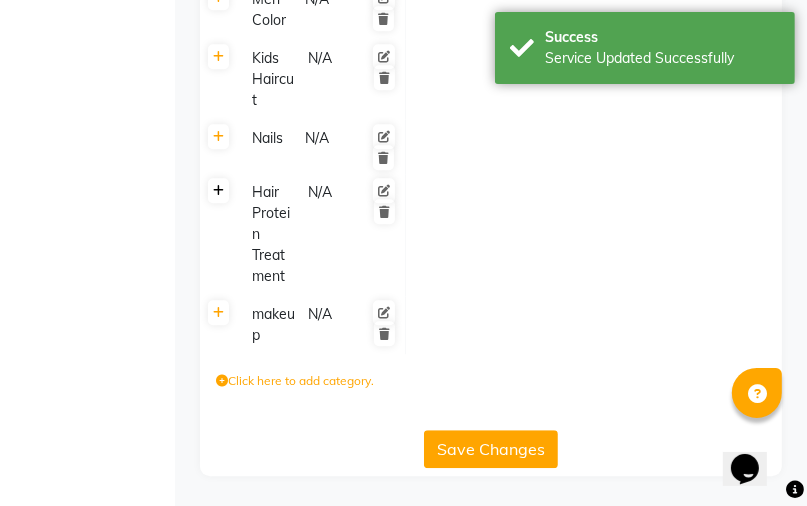 click 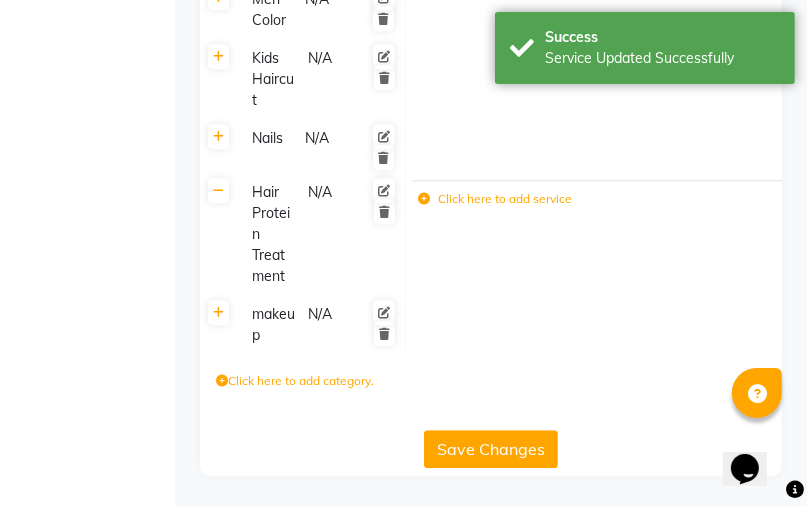 click on "Click here to add service" 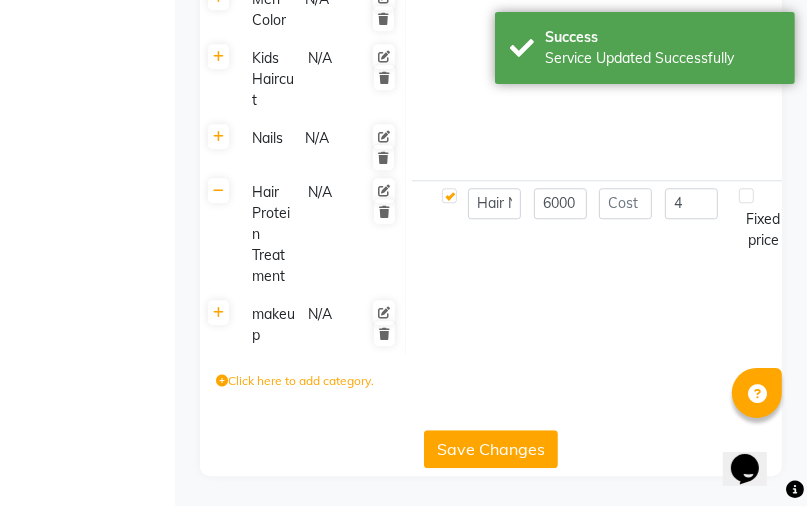 drag, startPoint x: 528, startPoint y: 373, endPoint x: 492, endPoint y: 361, distance: 37.94733 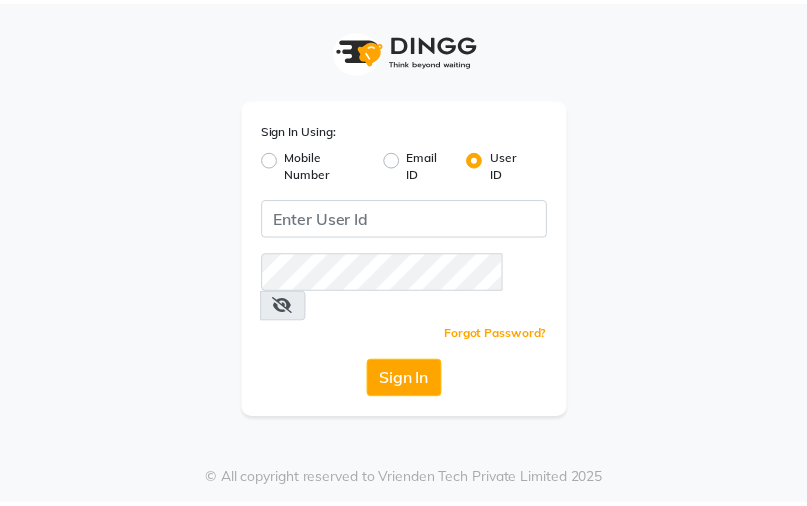 scroll, scrollTop: 0, scrollLeft: 0, axis: both 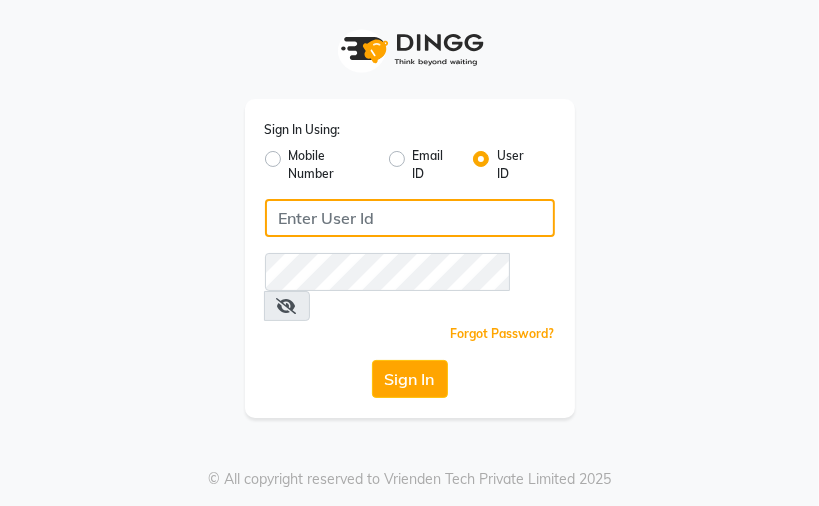 click 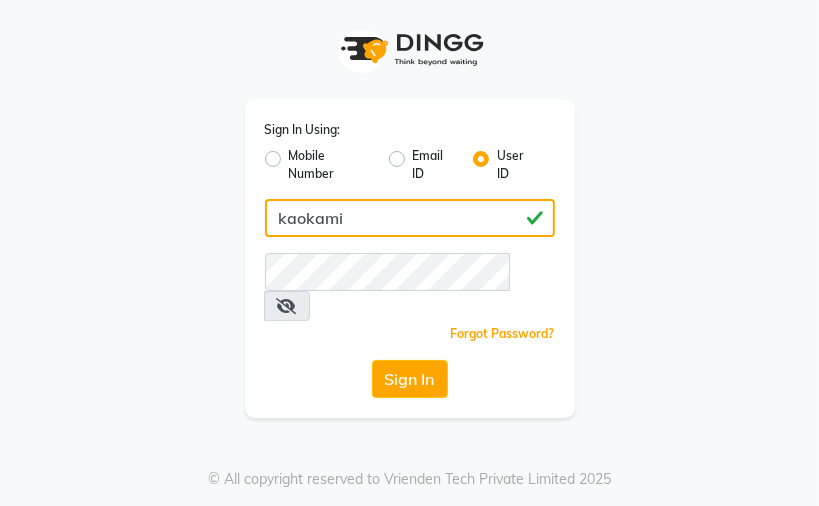 type on "kaokami" 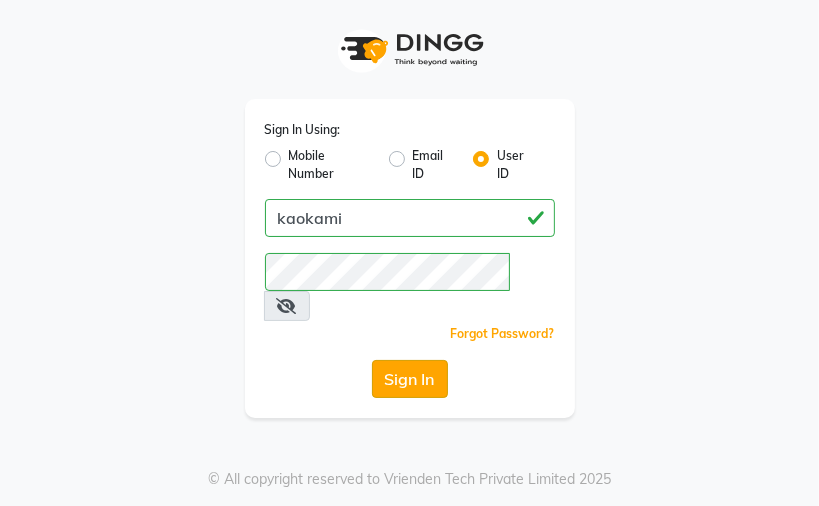 click on "Sign In" 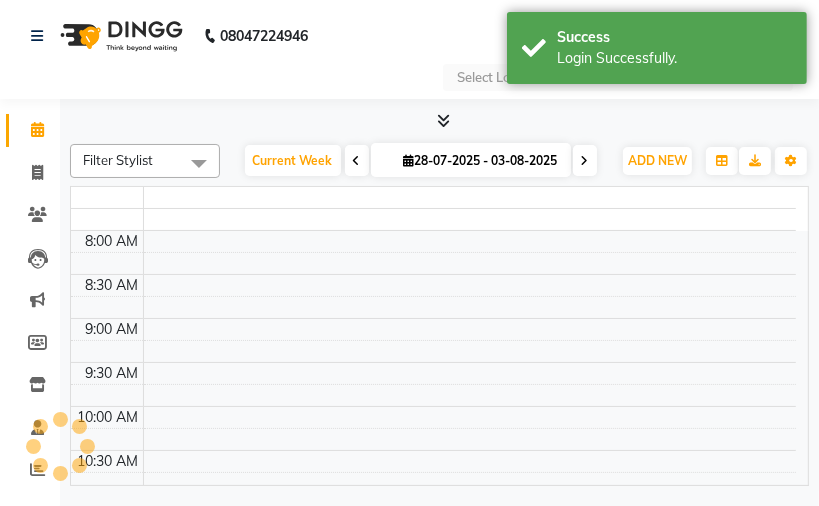 select on "en" 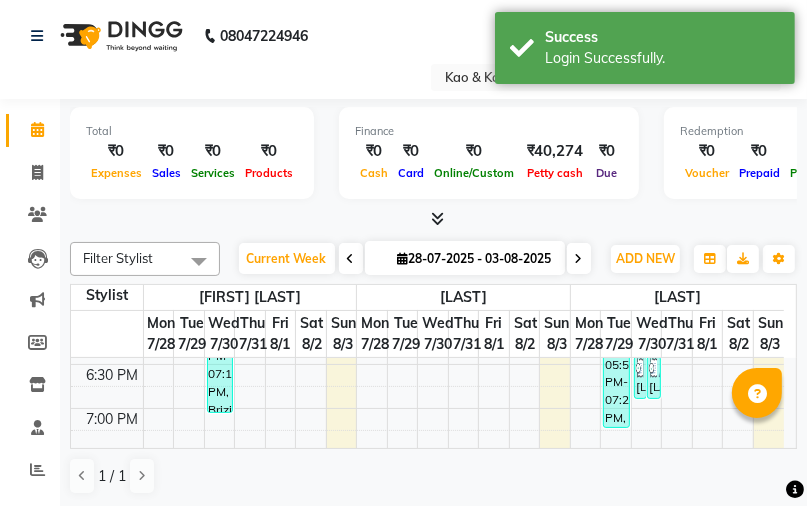 scroll, scrollTop: 939, scrollLeft: 0, axis: vertical 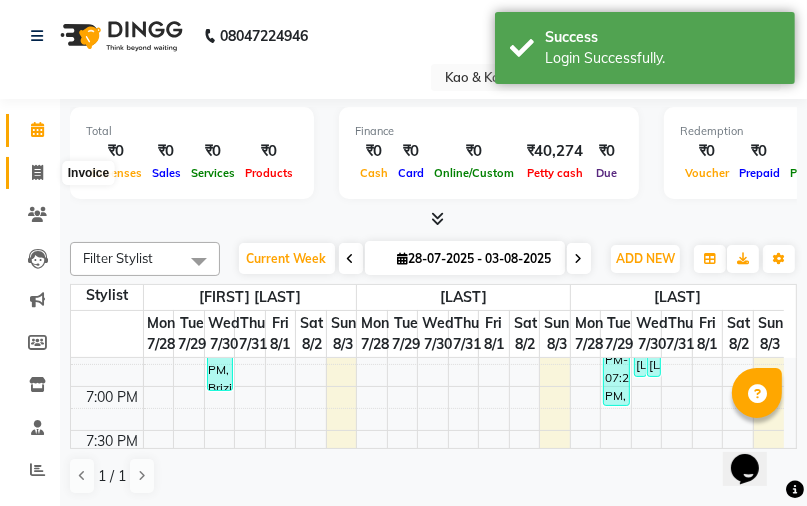 click 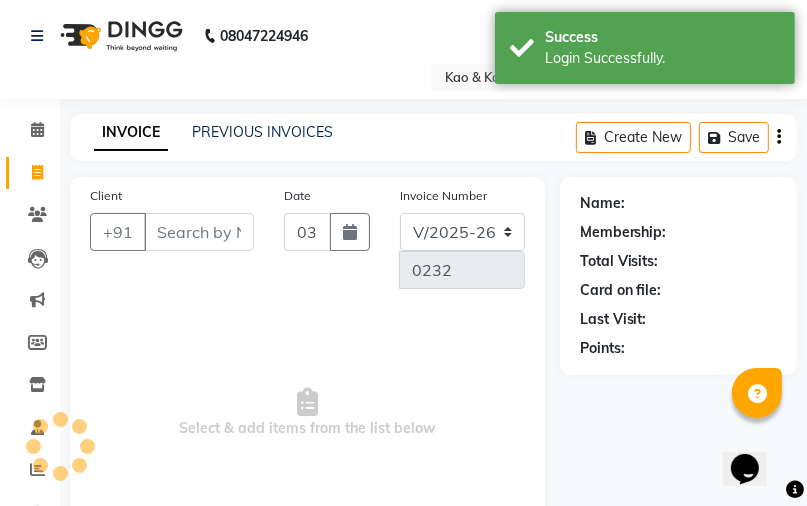 select on "membership" 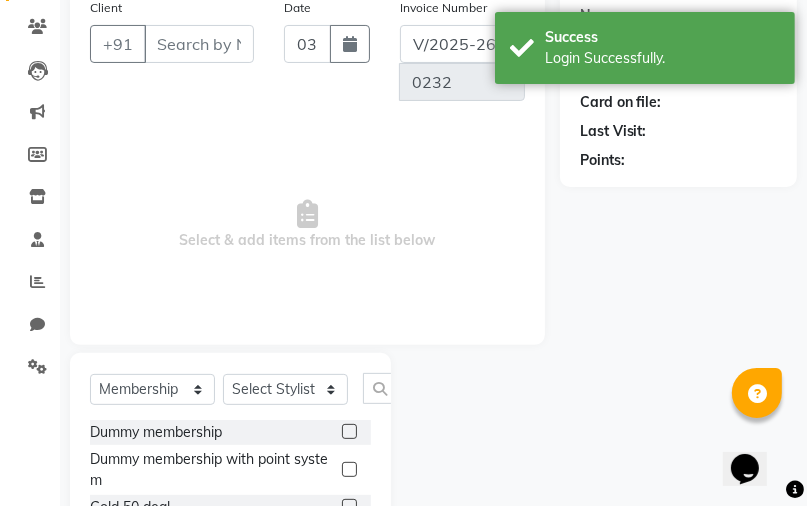 scroll, scrollTop: 160, scrollLeft: 0, axis: vertical 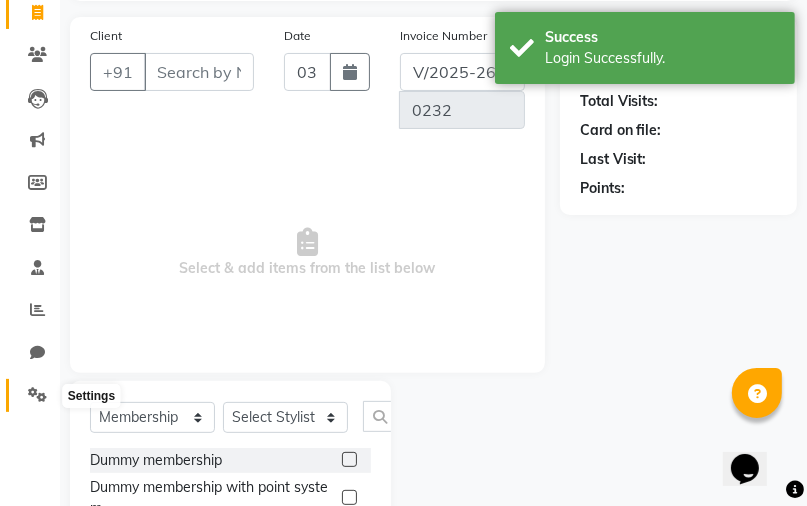 click 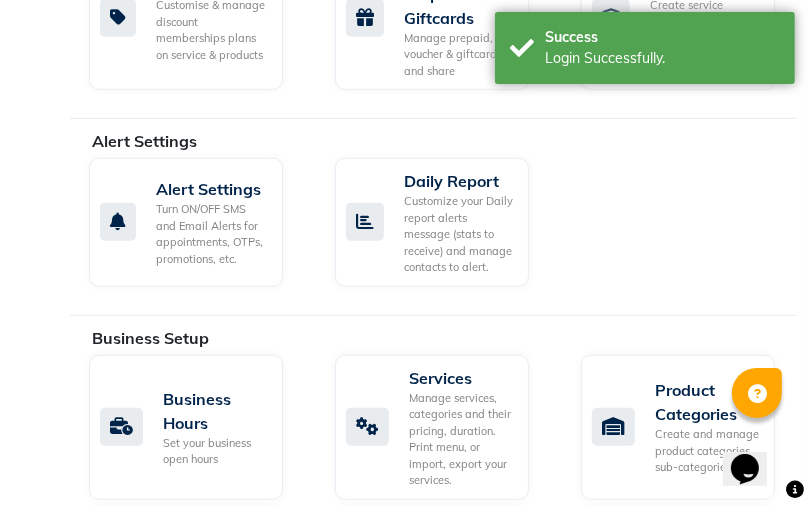 scroll, scrollTop: 640, scrollLeft: 0, axis: vertical 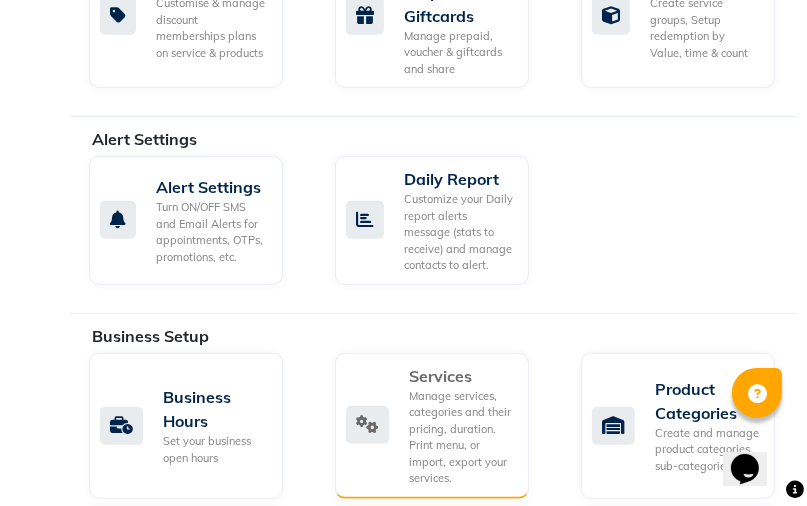 click on "Manage services, categories and their pricing, duration. Print menu, or import, export your services." 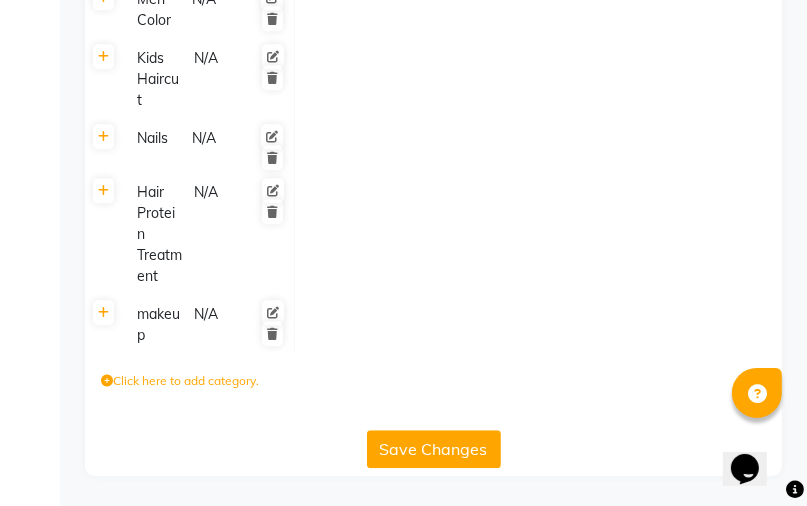 scroll, scrollTop: 2698, scrollLeft: 0, axis: vertical 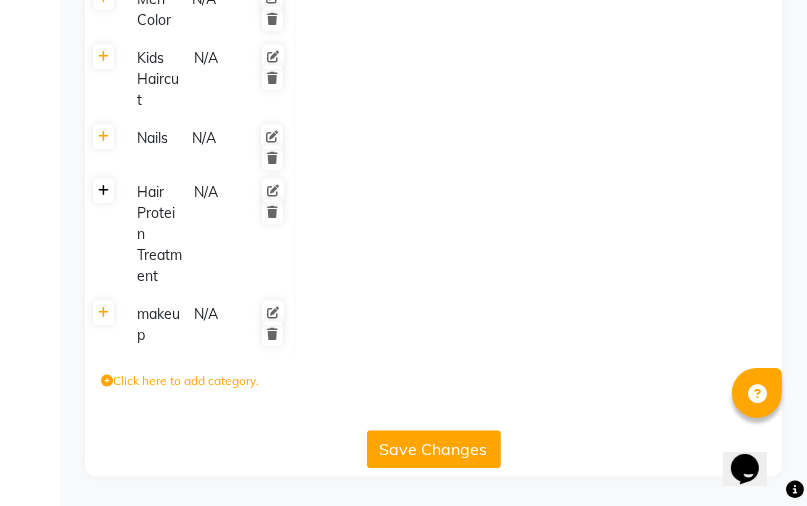 click 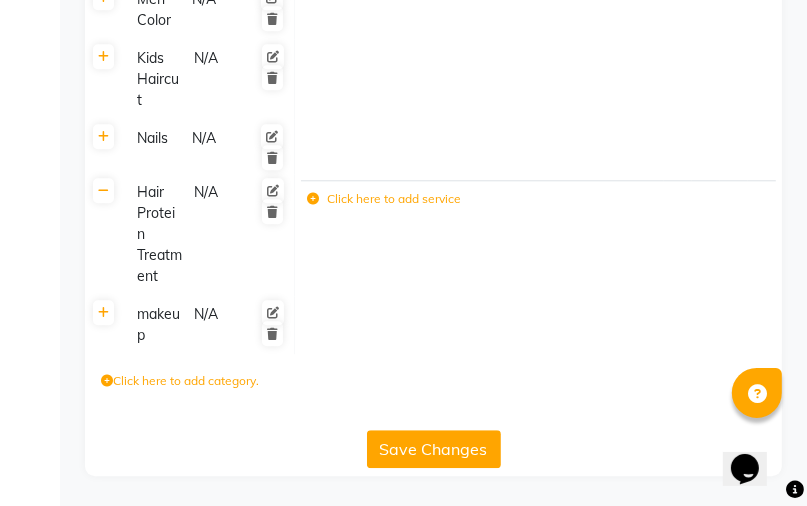 click on "Click here to add service" 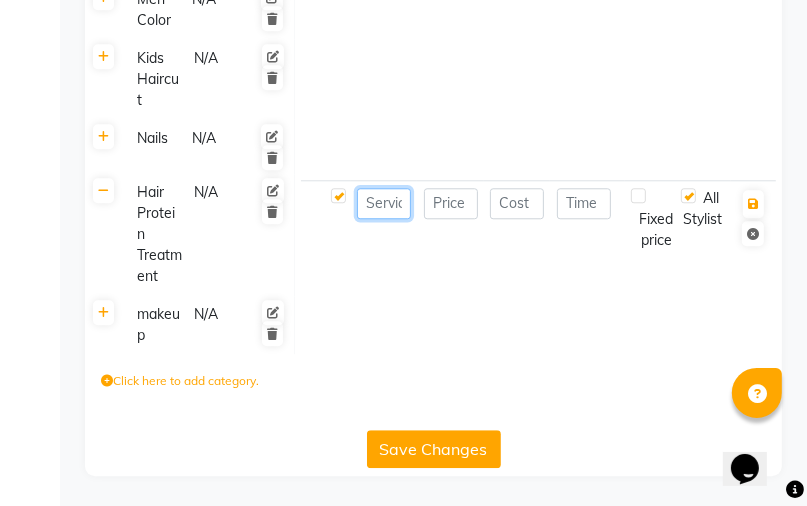 click 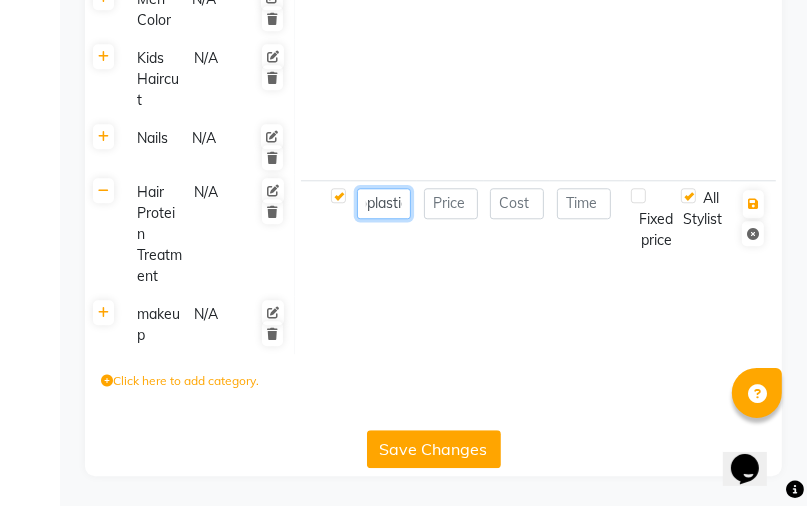 scroll, scrollTop: 0, scrollLeft: 72, axis: horizontal 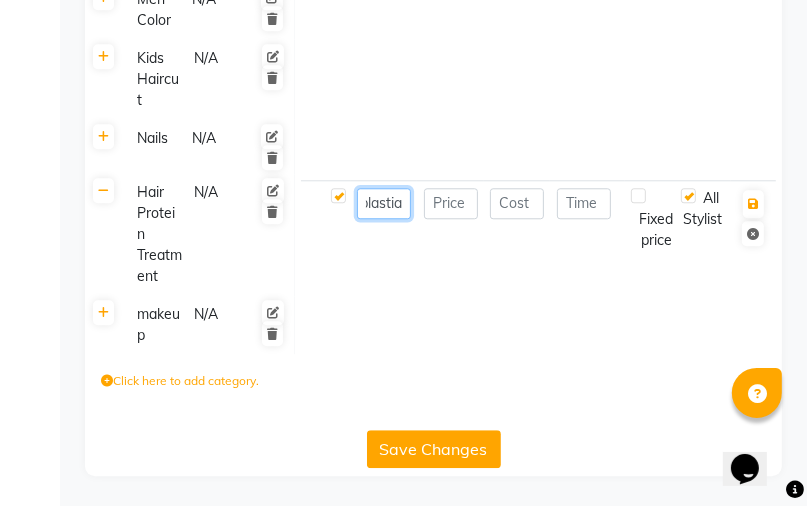 type on "Hair Nenoplastia" 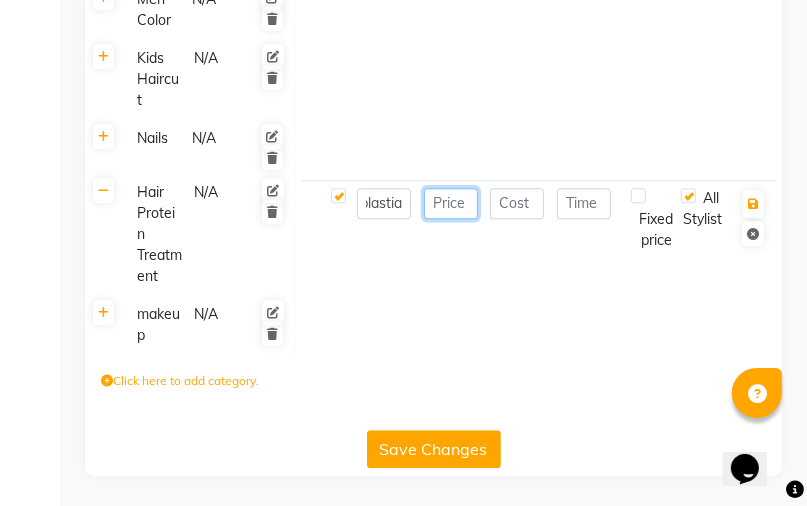 scroll, scrollTop: 0, scrollLeft: 0, axis: both 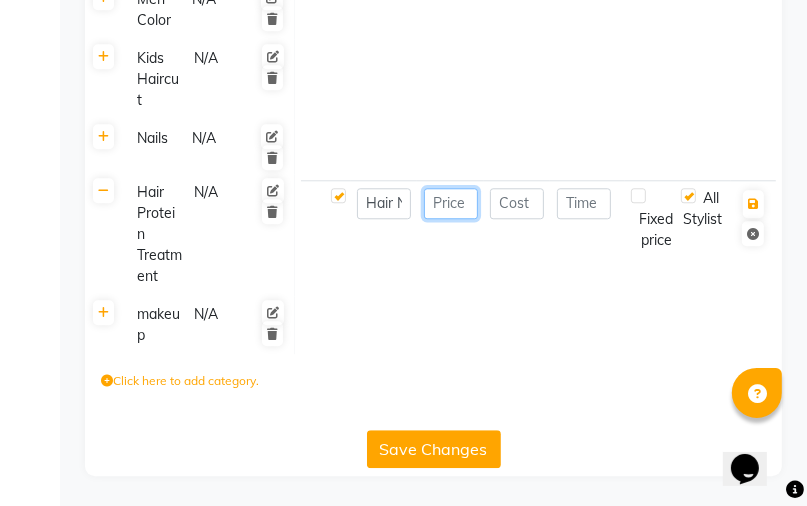 click 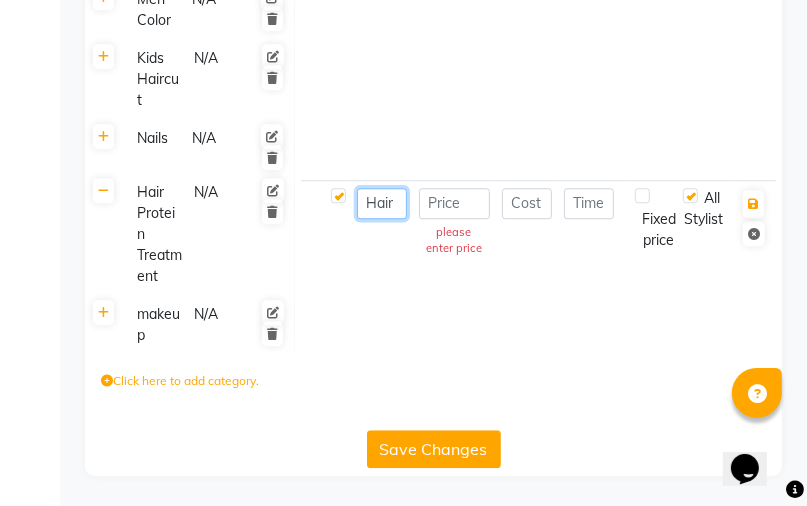 click on "Hair Nenoplastia" 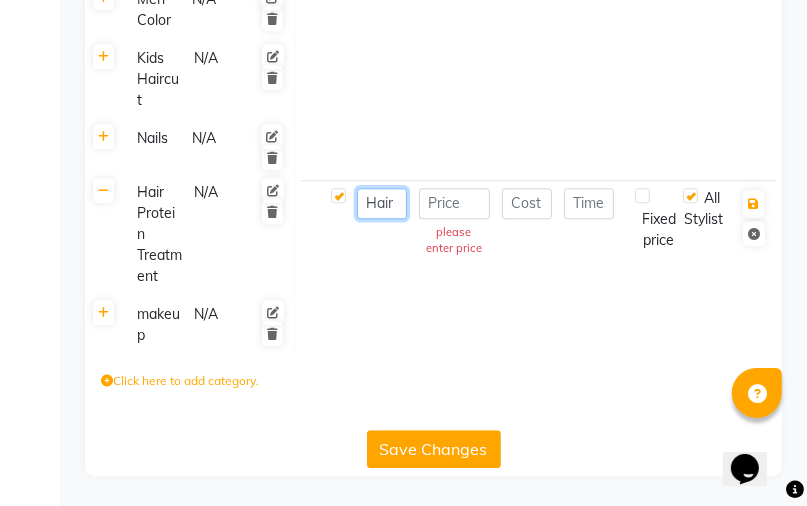drag, startPoint x: 362, startPoint y: 204, endPoint x: 404, endPoint y: 207, distance: 42.107006 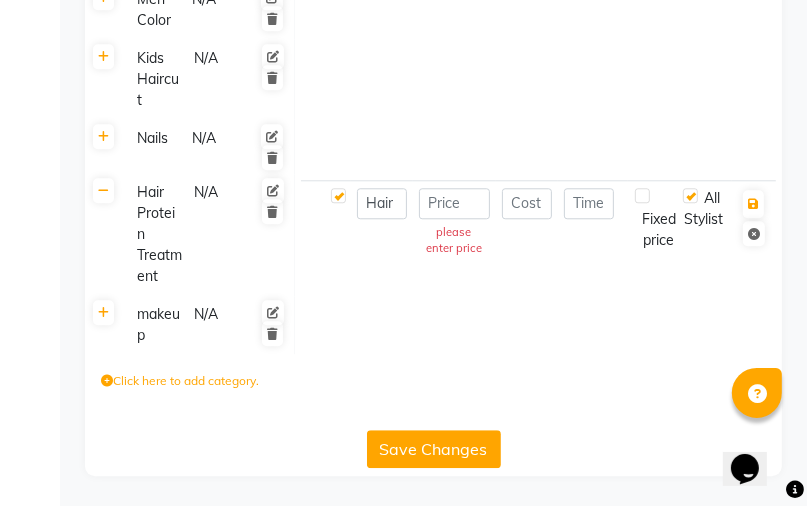 click on "Hair Nenoplastia" 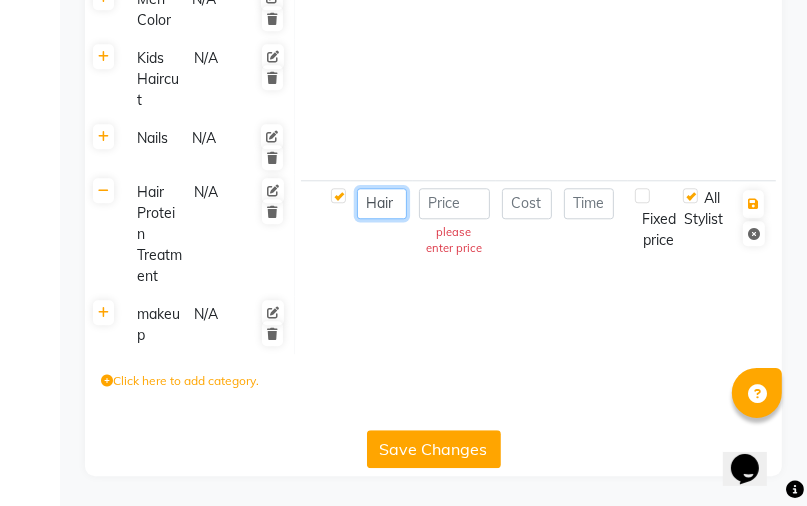 click on "Hair Nenoplastia" 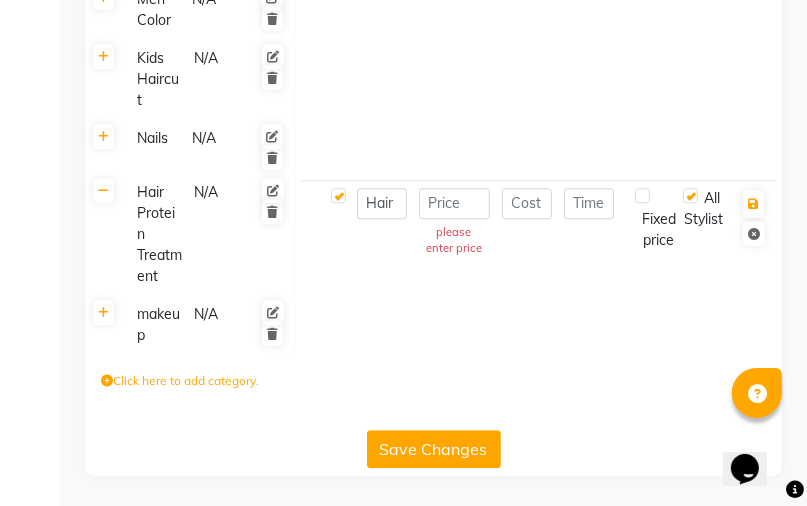 click on "Hair Nenoplastia" 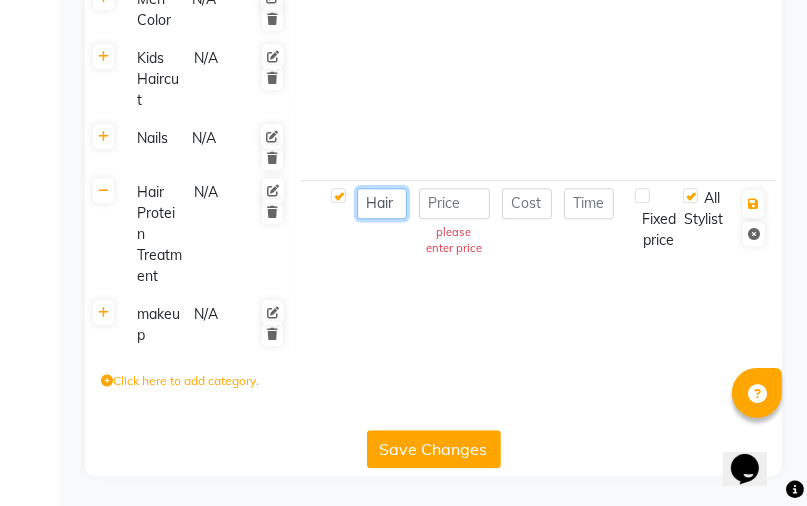click on "Hair Nenoplastia" 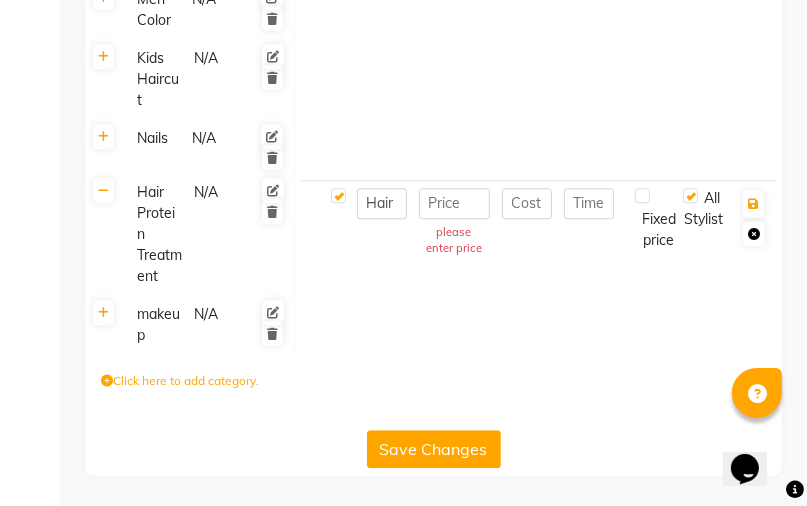 click at bounding box center (754, 234) 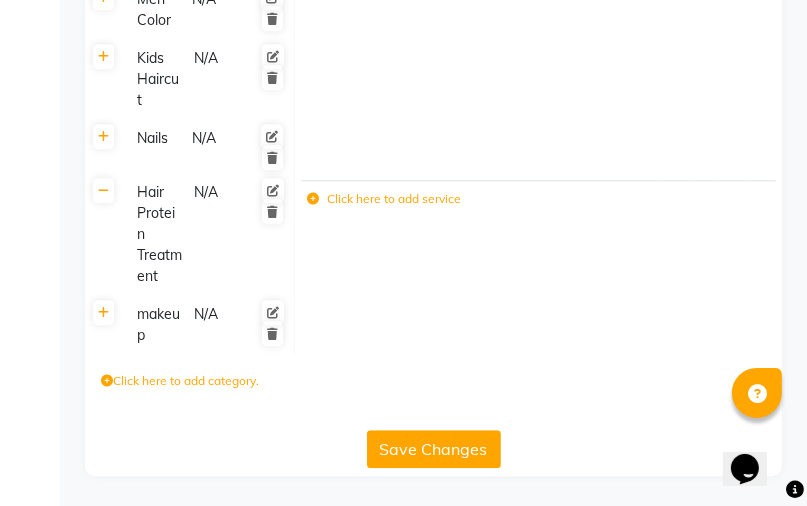 click on "Click here to add service" 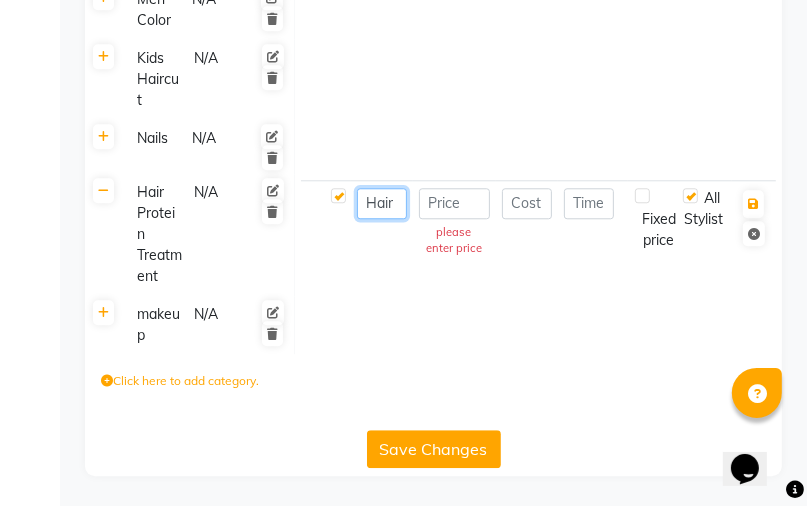 click on "Hair Nenoplastia" 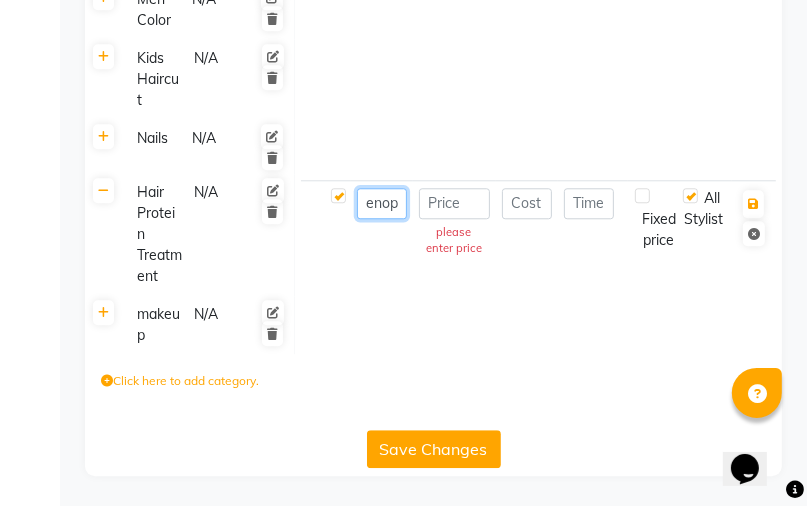 click on "enoplastia" 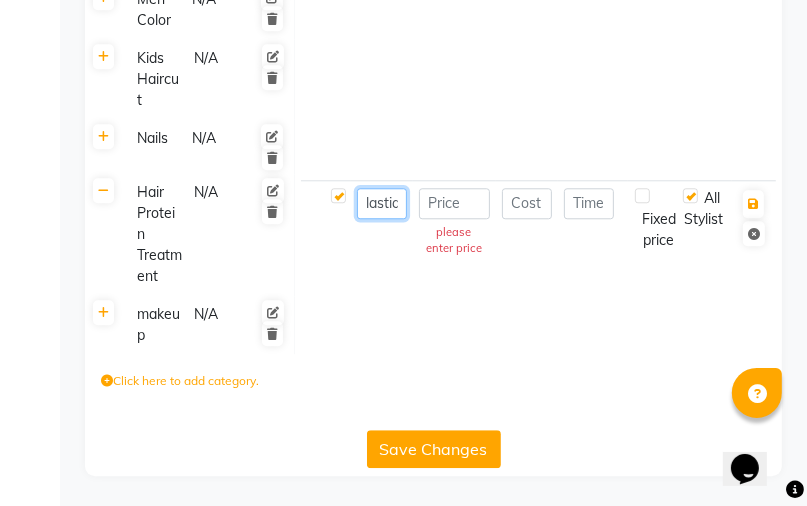 click on "lastia" 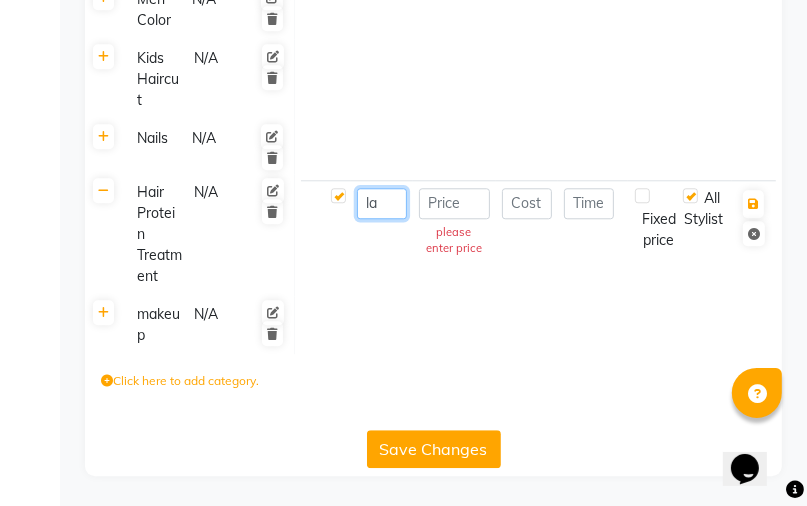 type on "l" 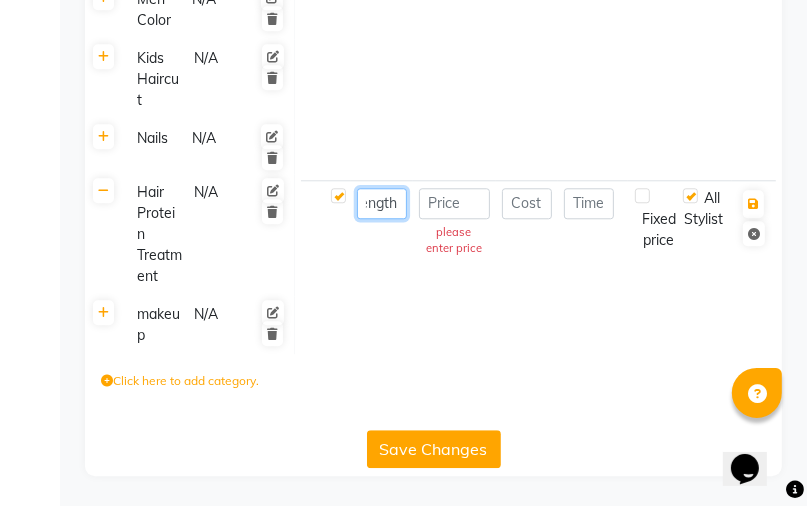 scroll, scrollTop: 0, scrollLeft: 188, axis: horizontal 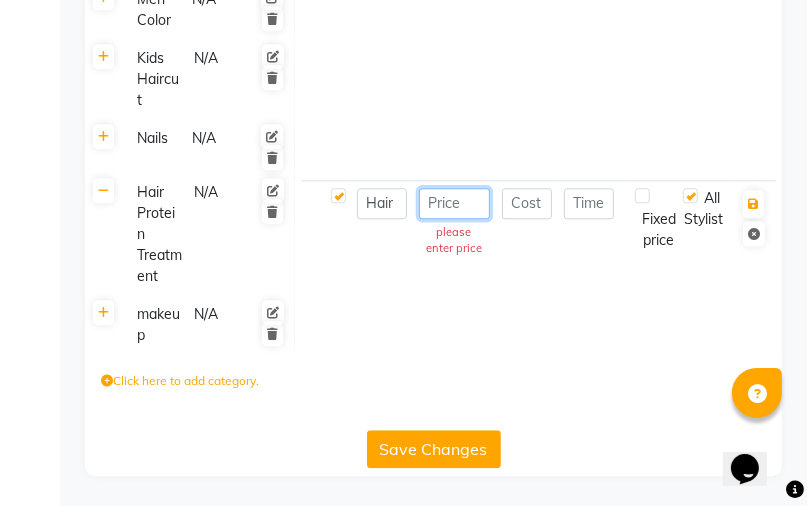 click 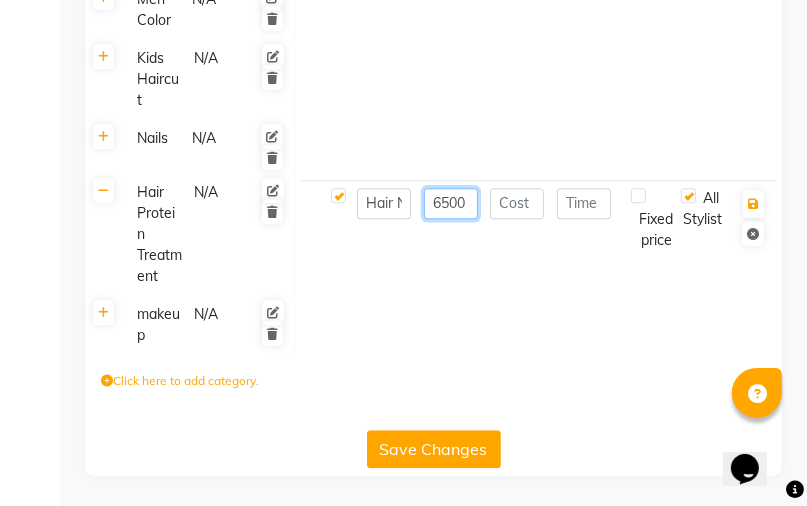 type on "6500" 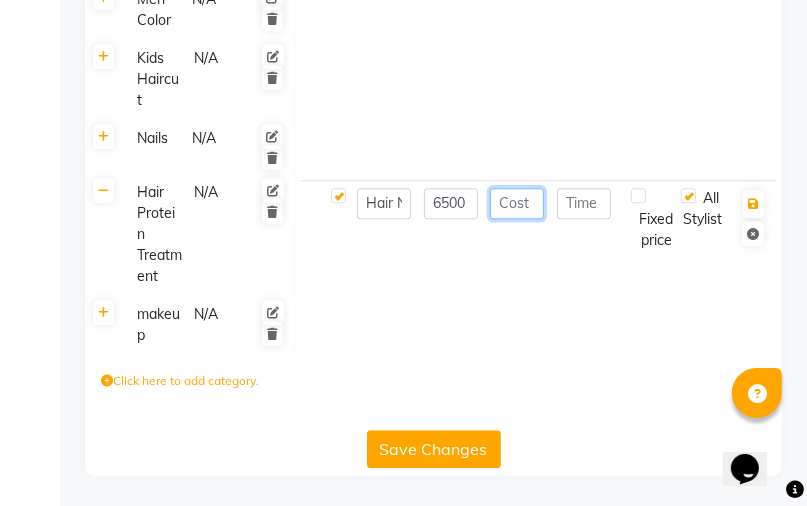 click 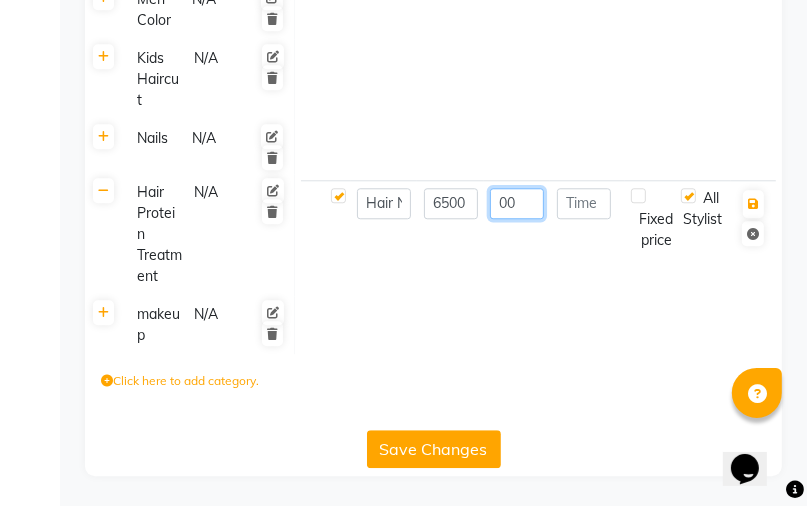 type on "00" 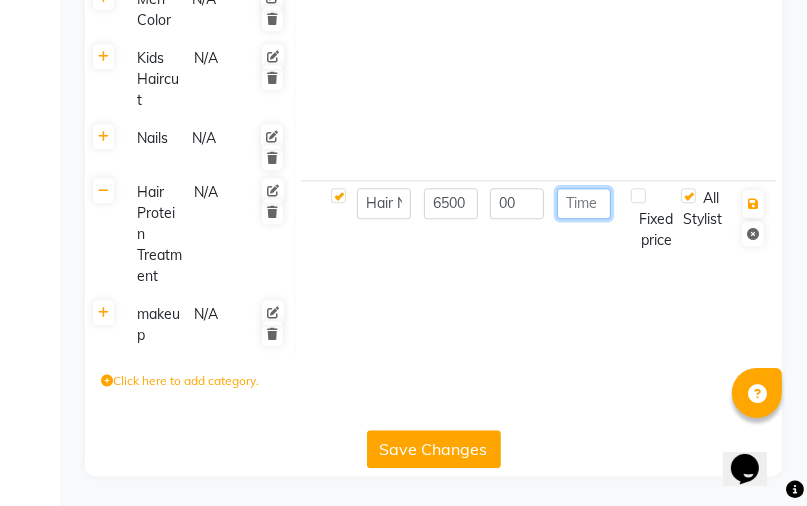 click 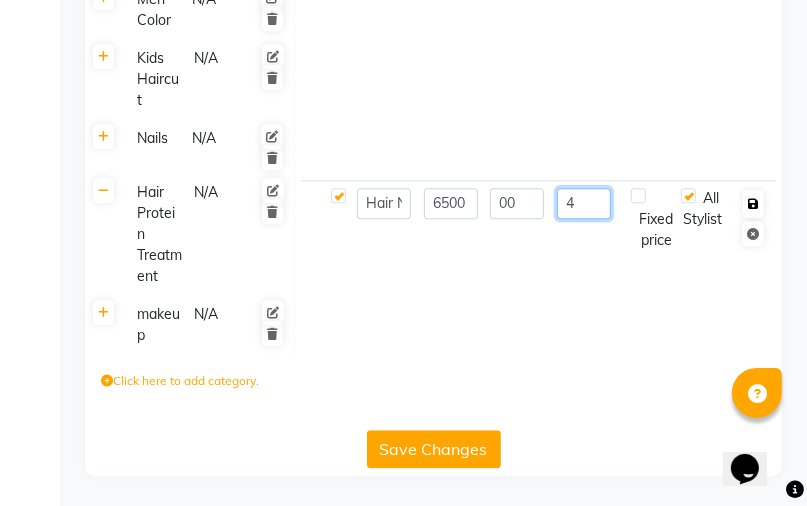 type on "4" 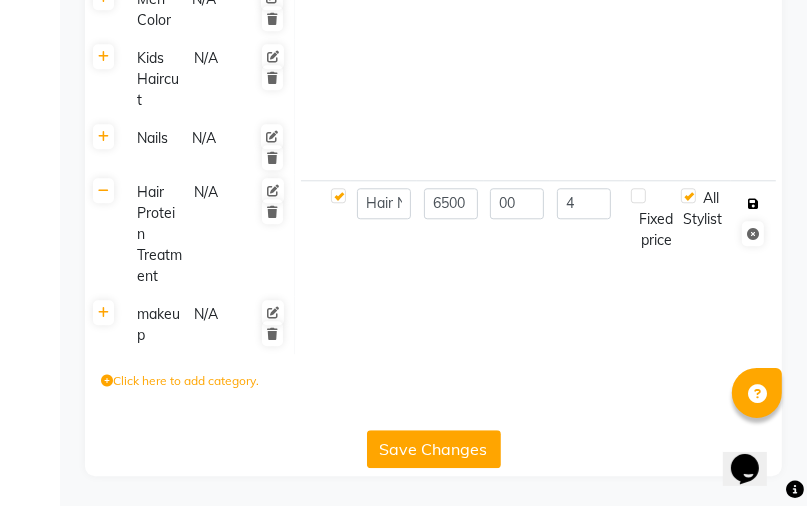 click at bounding box center (753, 204) 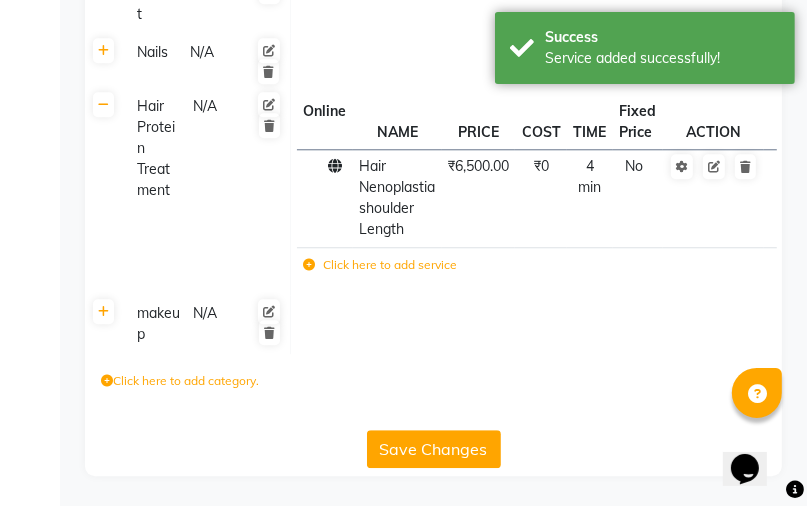 scroll, scrollTop: 2805, scrollLeft: 0, axis: vertical 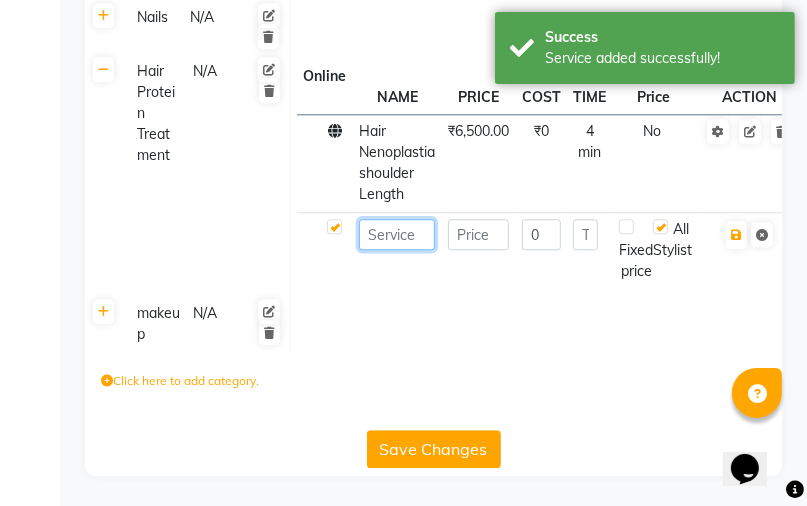 click 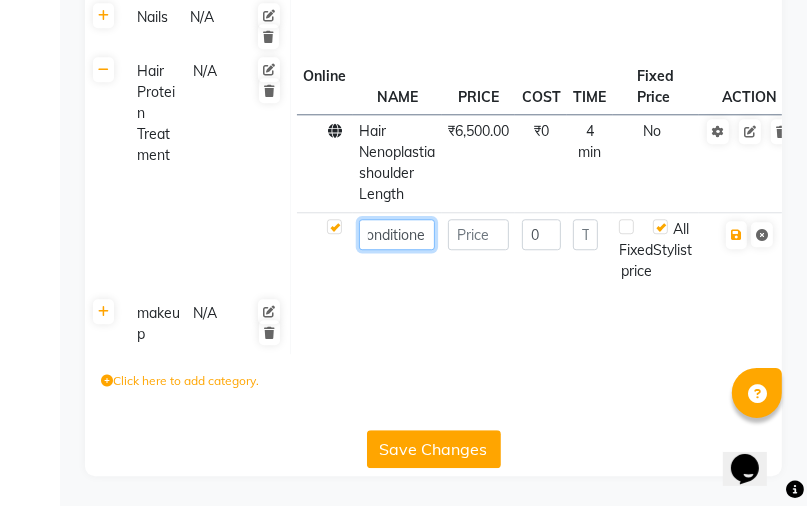 scroll, scrollTop: 0, scrollLeft: 164, axis: horizontal 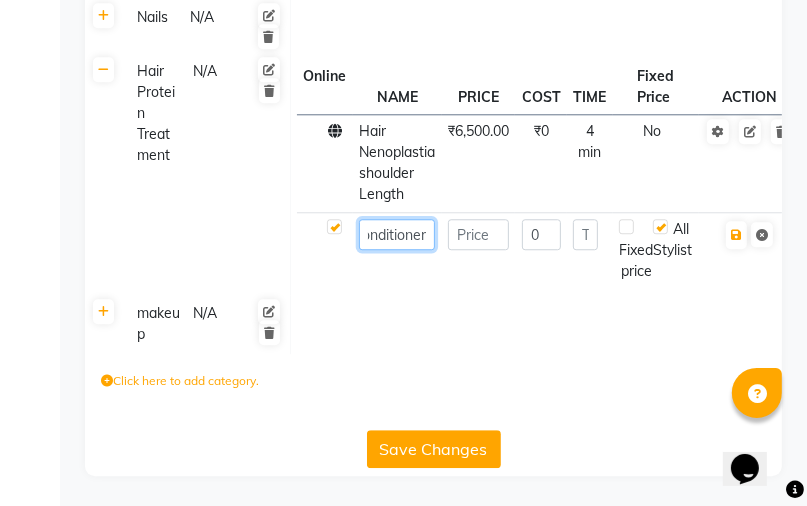 type on "Nenoplastia Shampoo&conditioner" 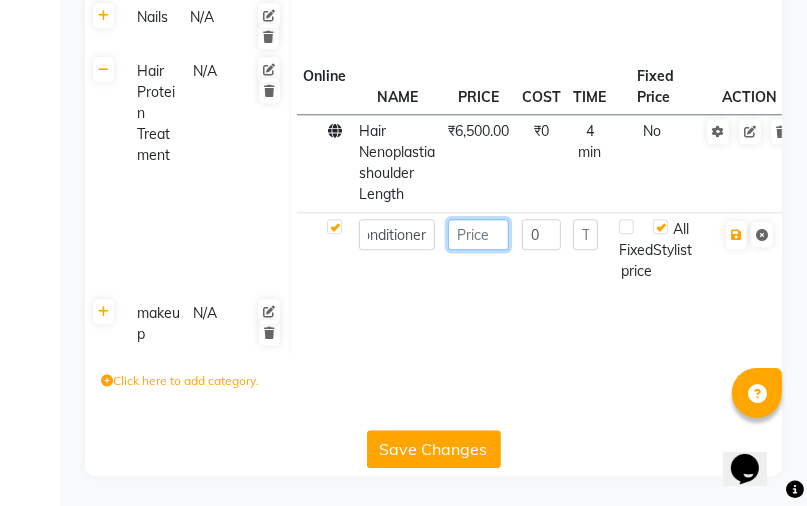 click 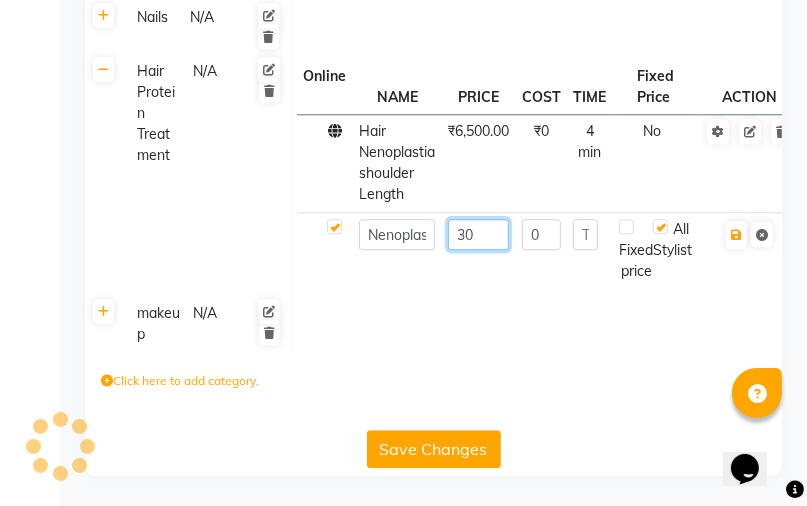 type on "30" 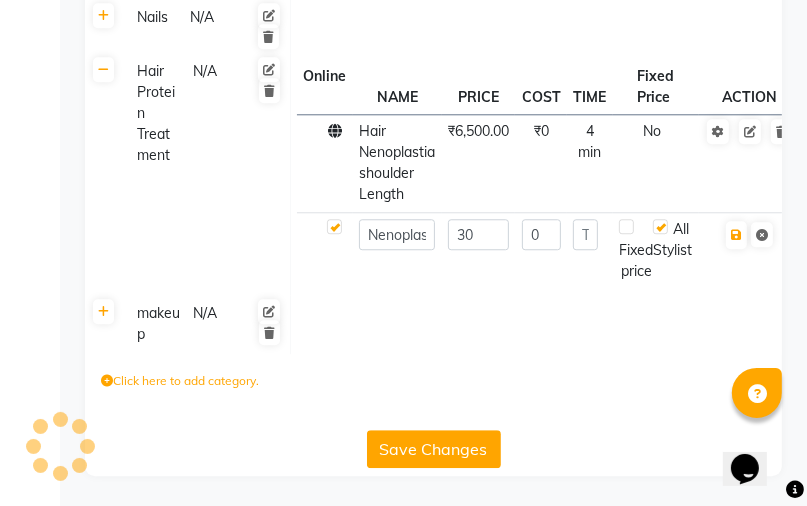click on "30" 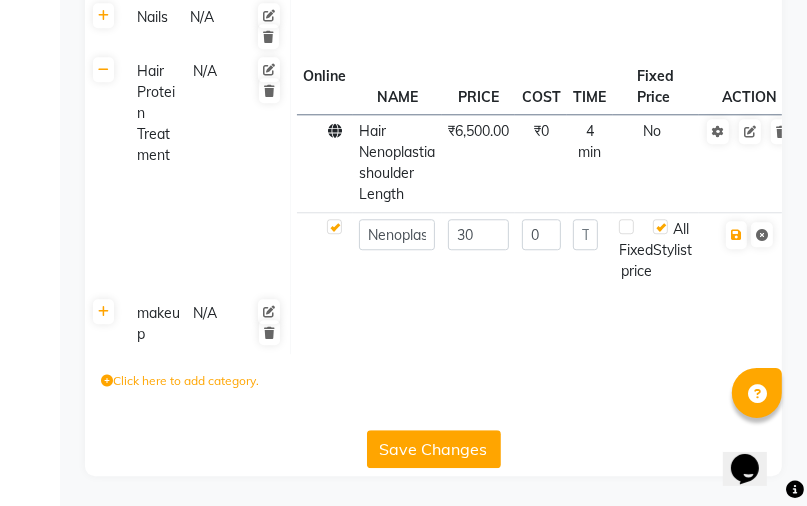 click on "30" 